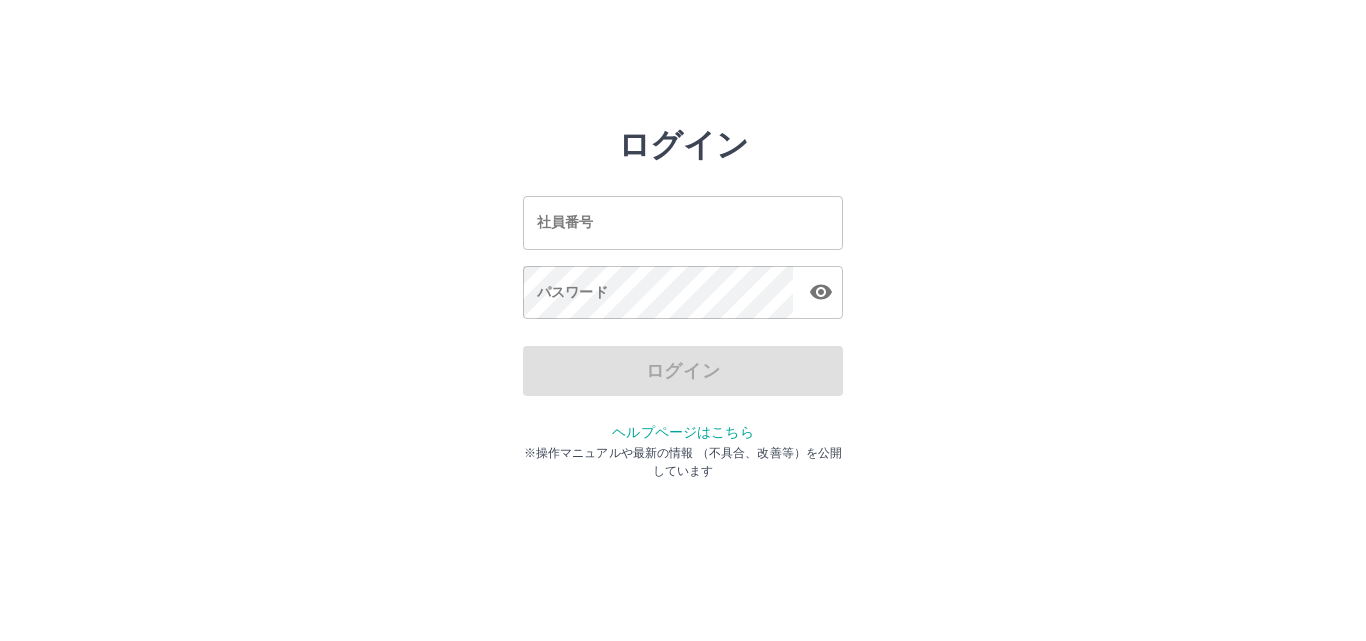 scroll, scrollTop: 0, scrollLeft: 0, axis: both 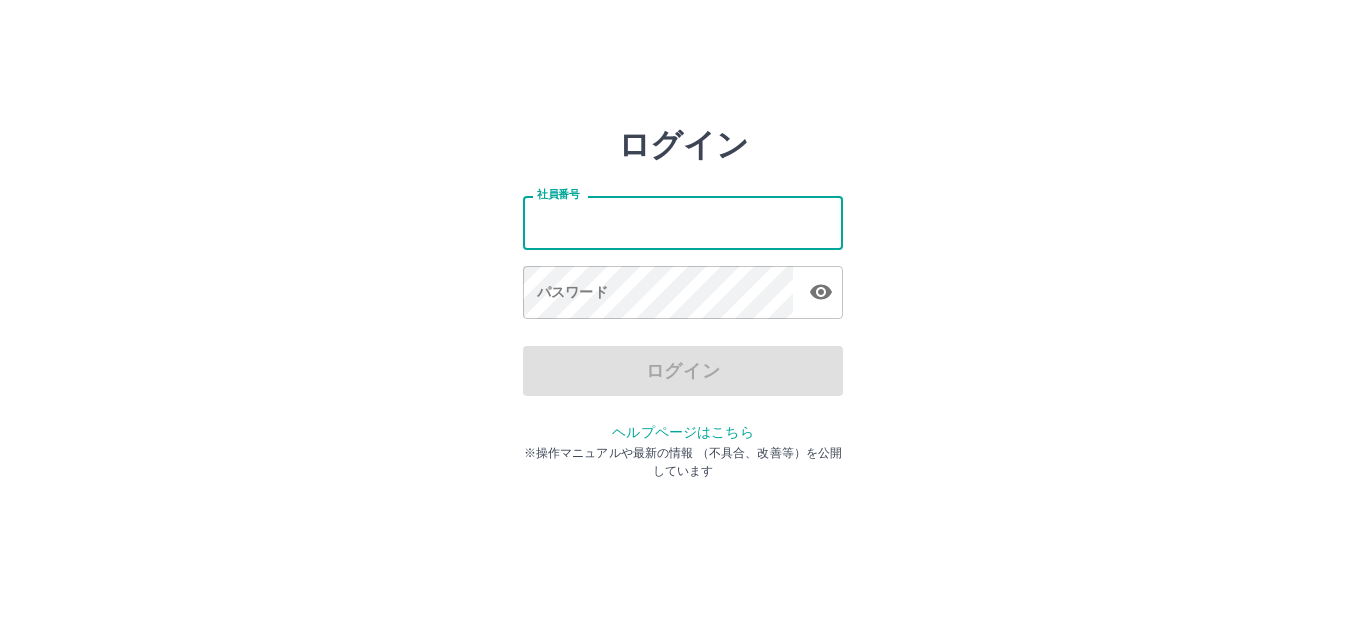 click on "社員番号" at bounding box center [683, 222] 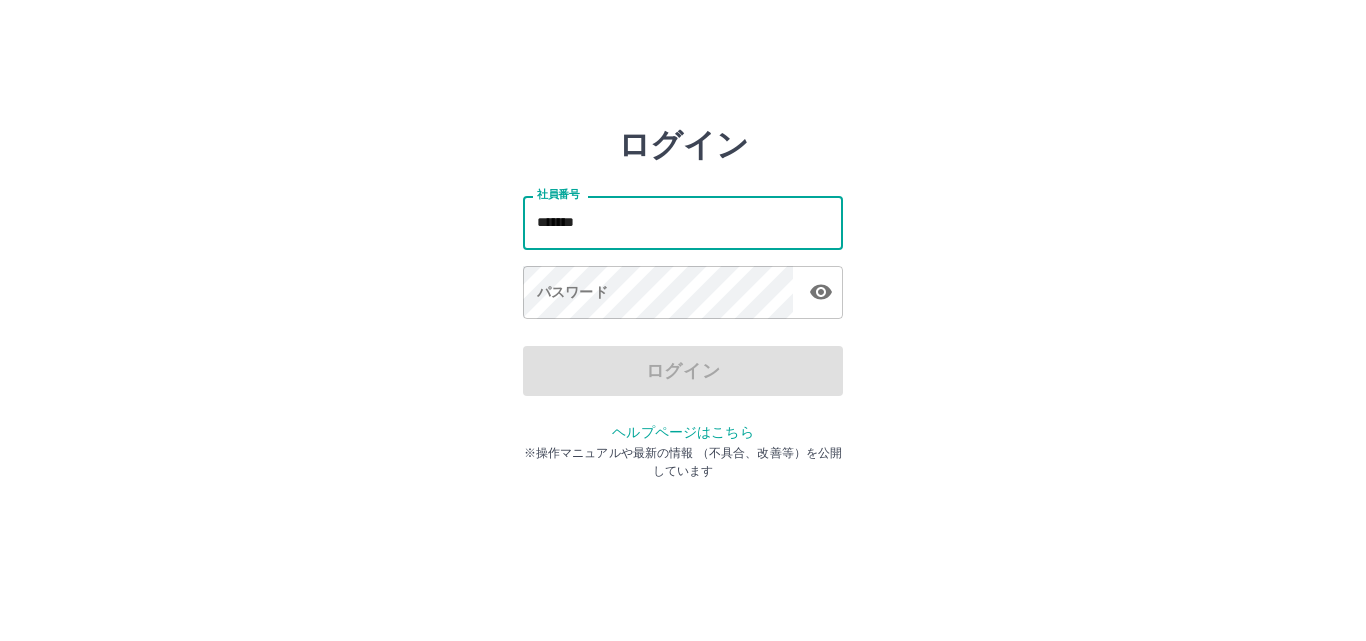type on "*******" 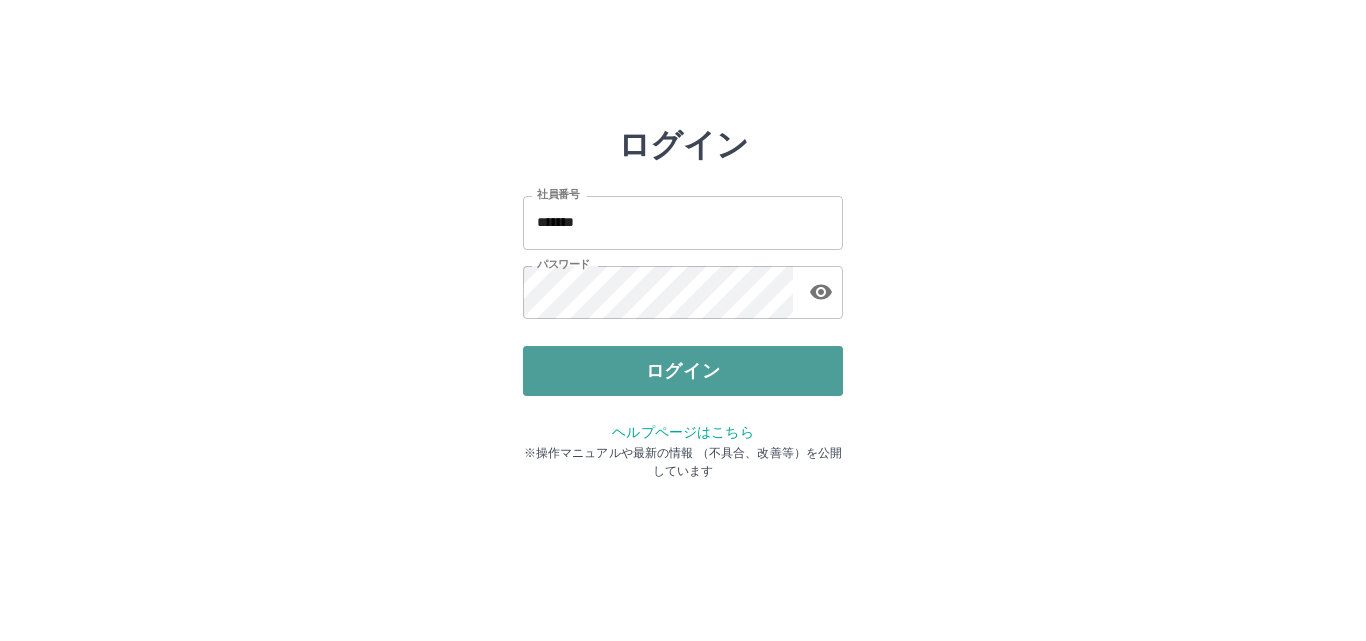 click on "ログイン" at bounding box center (683, 371) 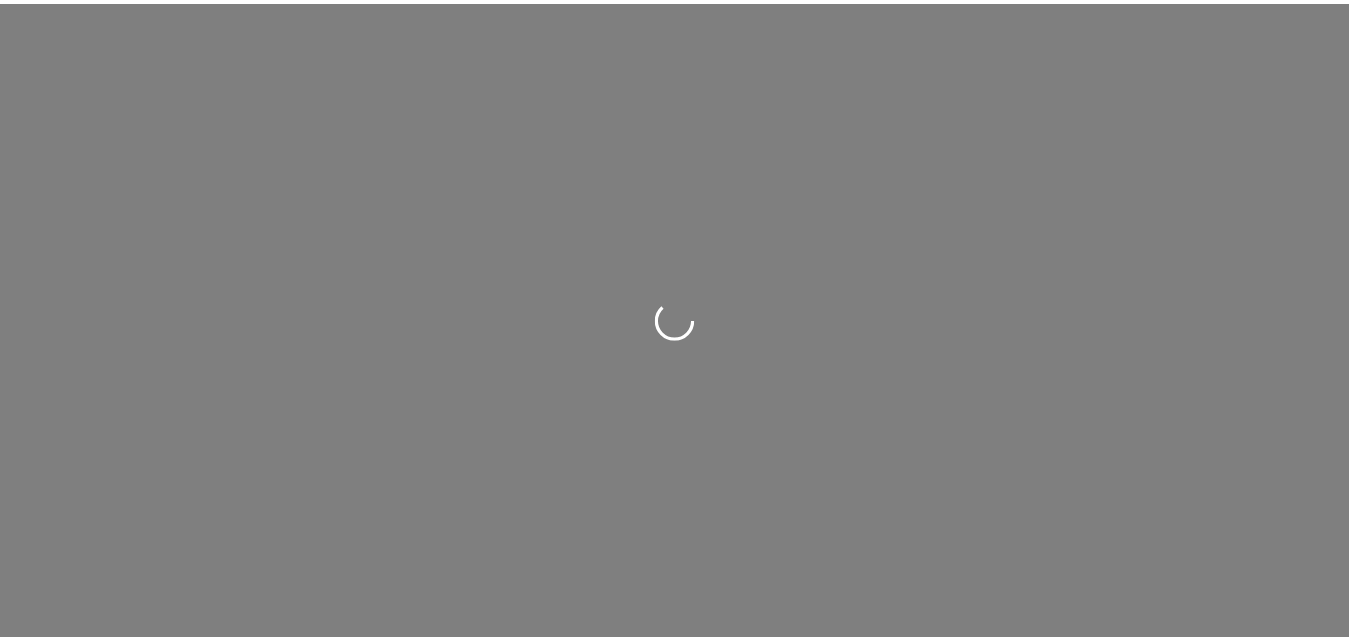 scroll, scrollTop: 0, scrollLeft: 0, axis: both 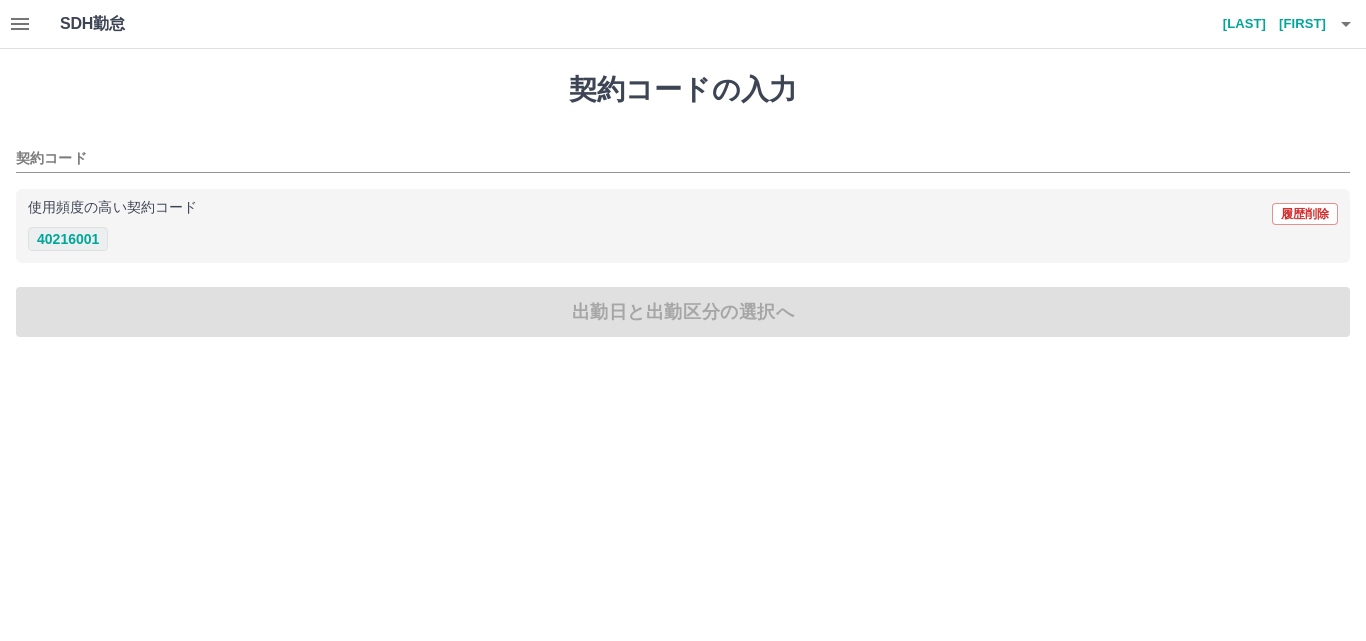 click on "40216001" at bounding box center (68, 239) 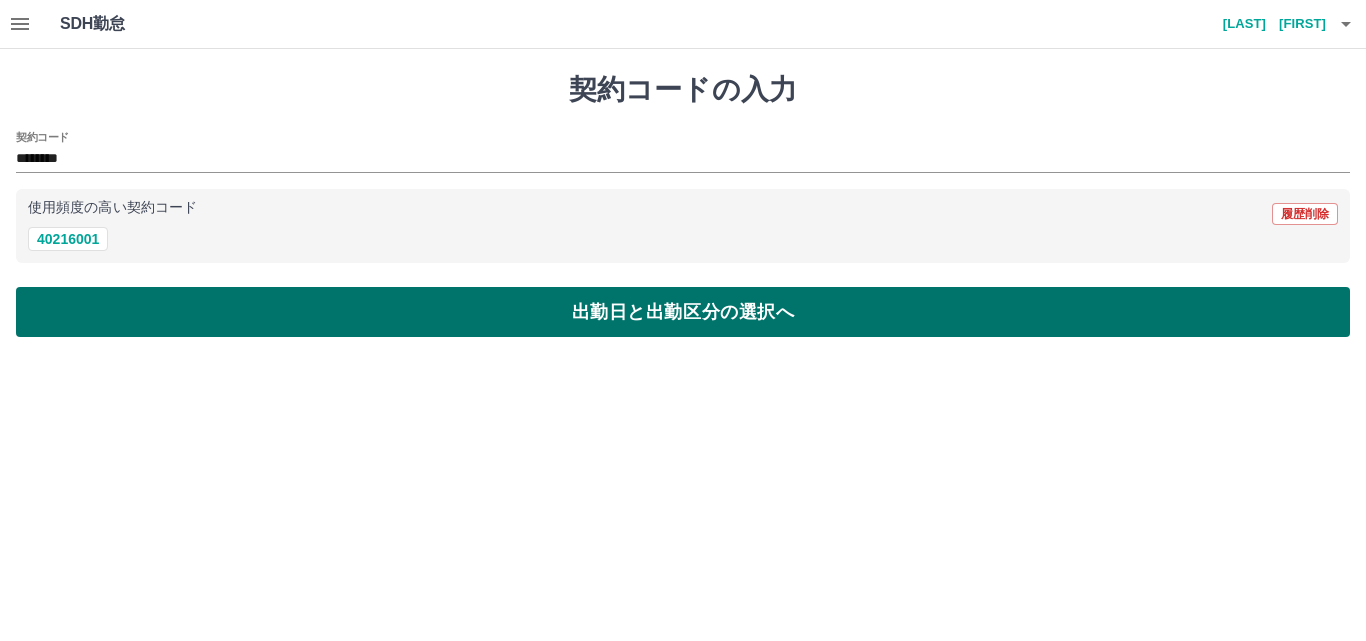 click on "出勤日と出勤区分の選択へ" at bounding box center (683, 312) 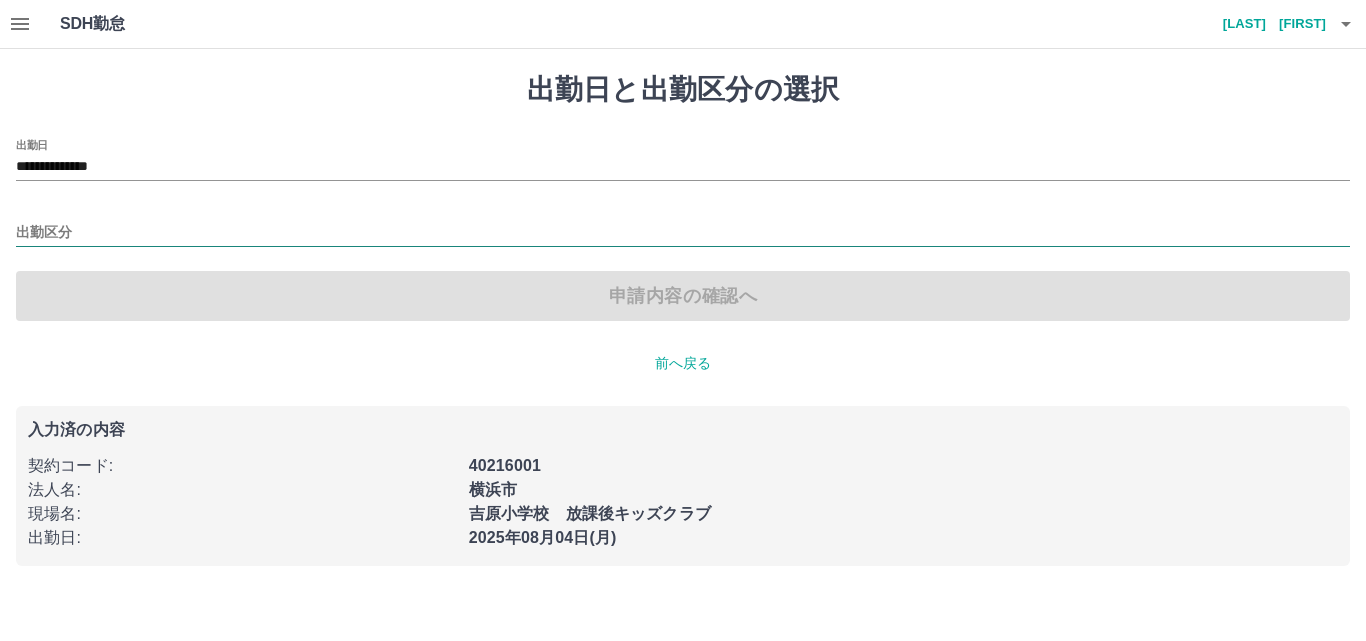 click on "**********" at bounding box center [683, 295] 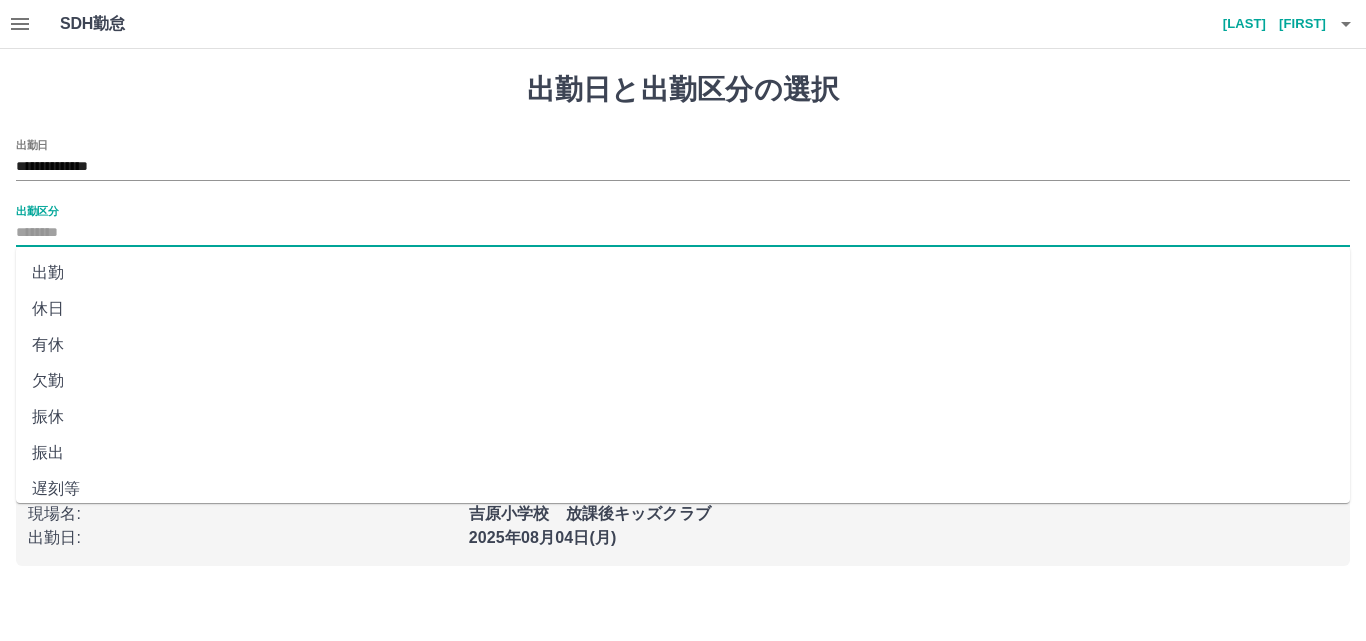 click on "出勤" at bounding box center (683, 273) 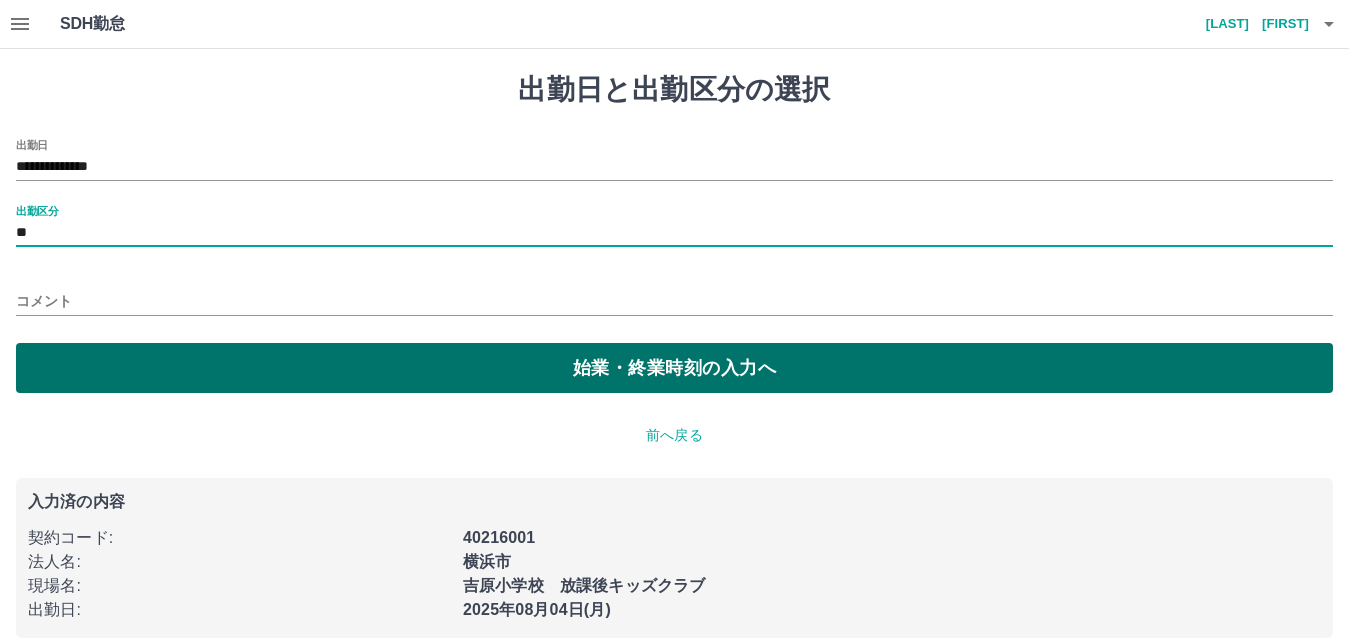 click on "始業・終業時刻の入力へ" at bounding box center [674, 368] 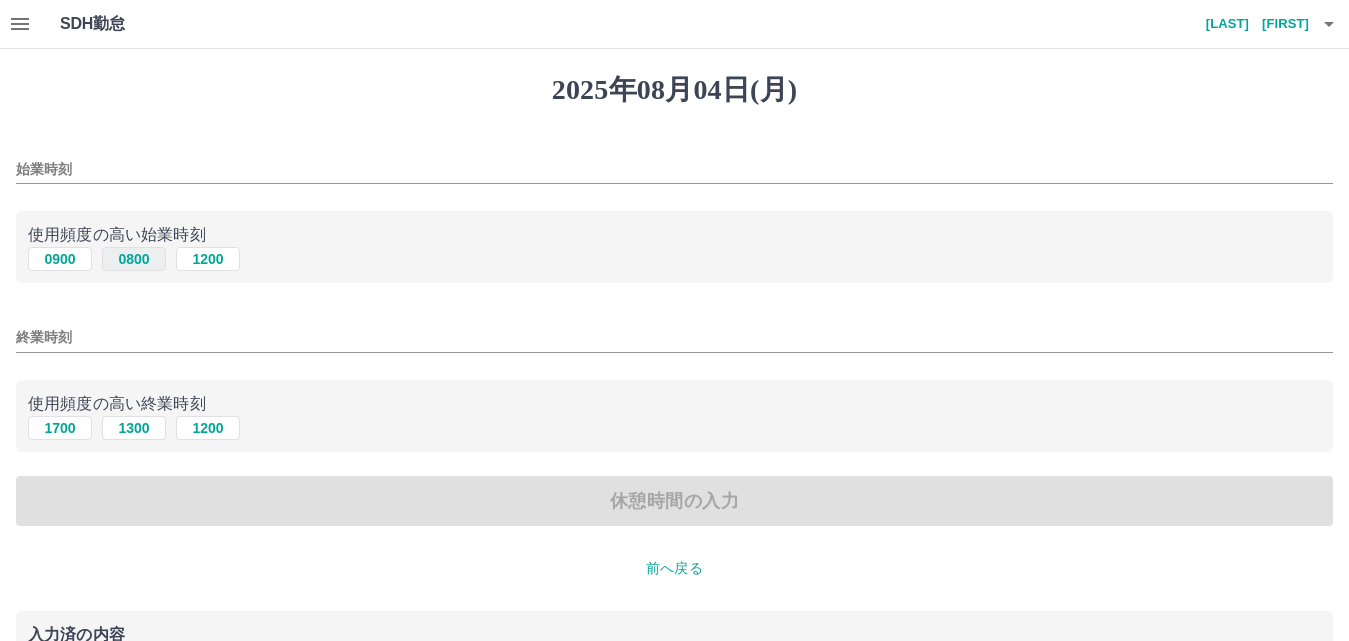 click on "0800" at bounding box center [134, 259] 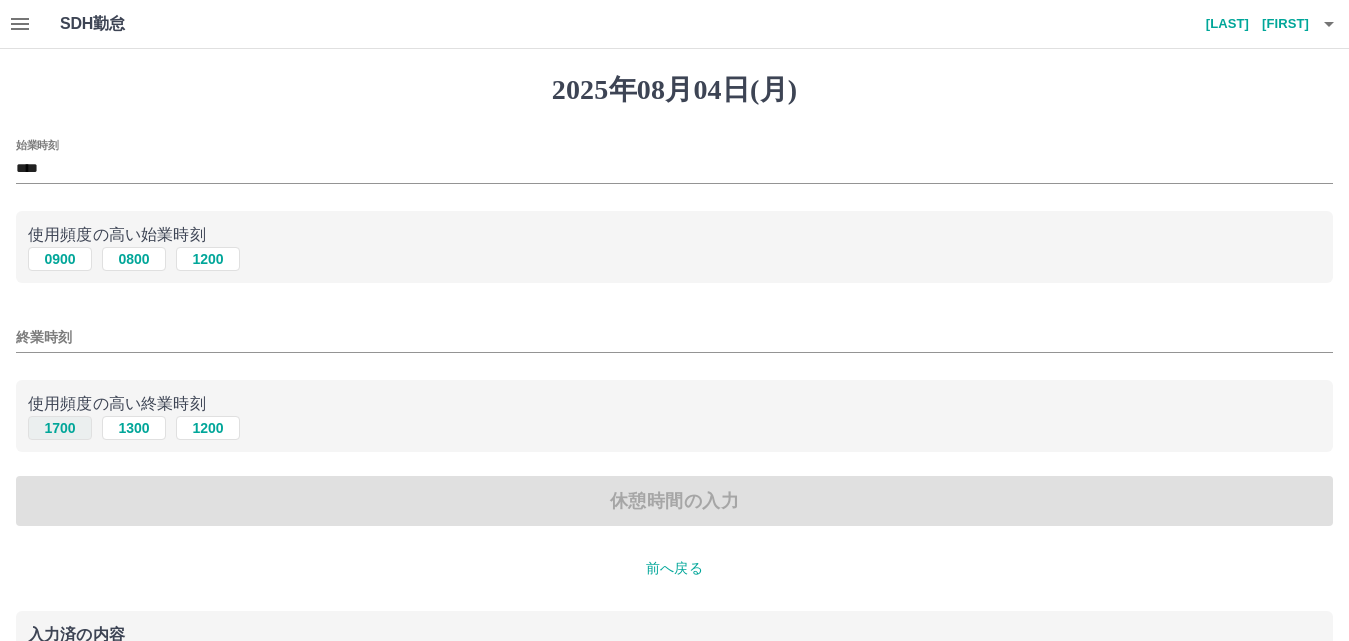 click on "1700" at bounding box center [60, 428] 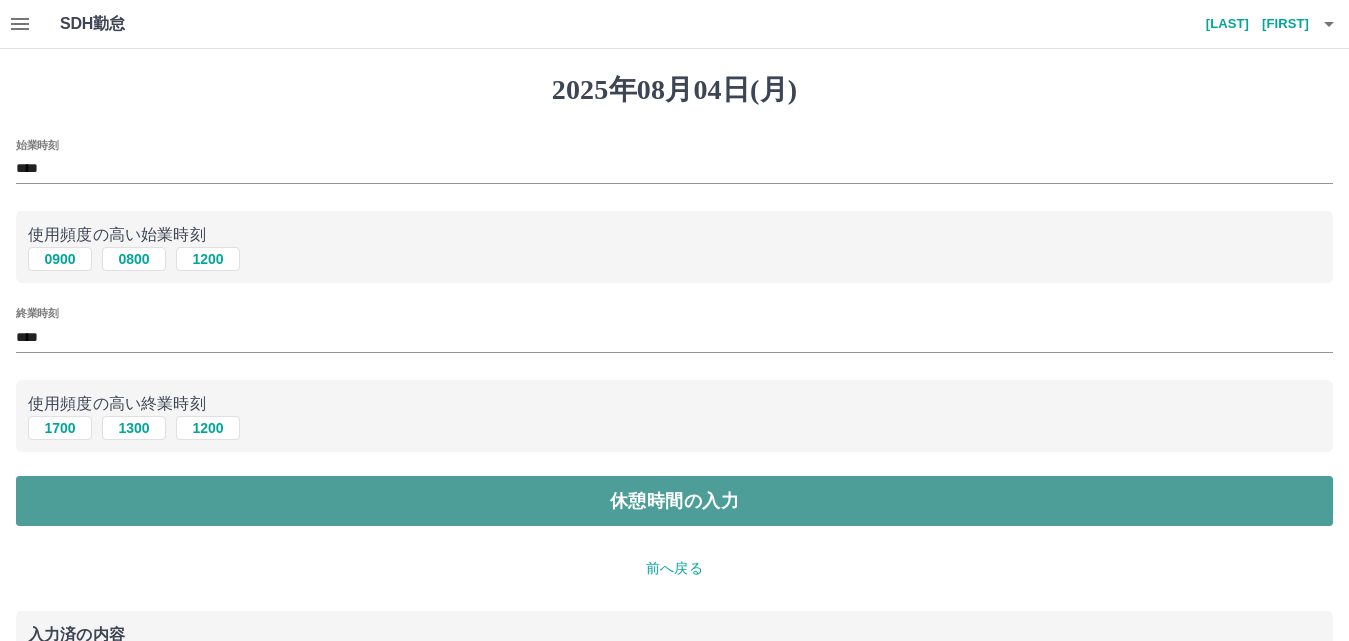 click on "休憩時間の入力" at bounding box center (674, 501) 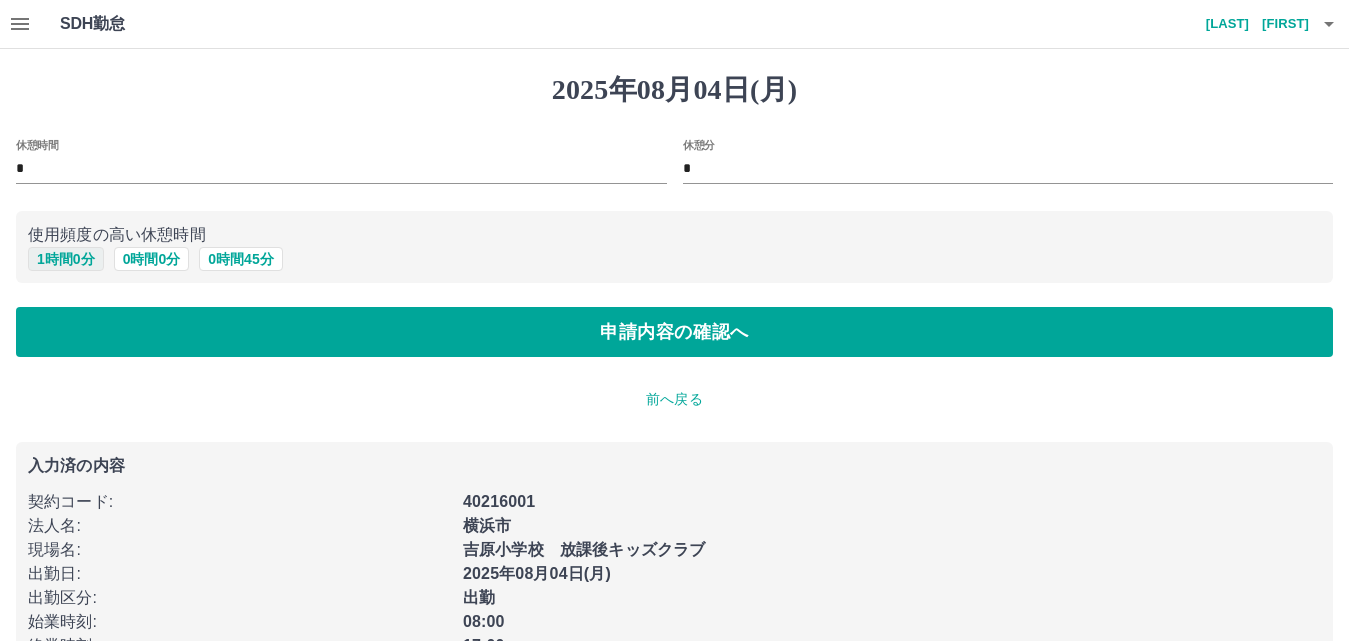 click on "1 時間 0 分" at bounding box center [66, 259] 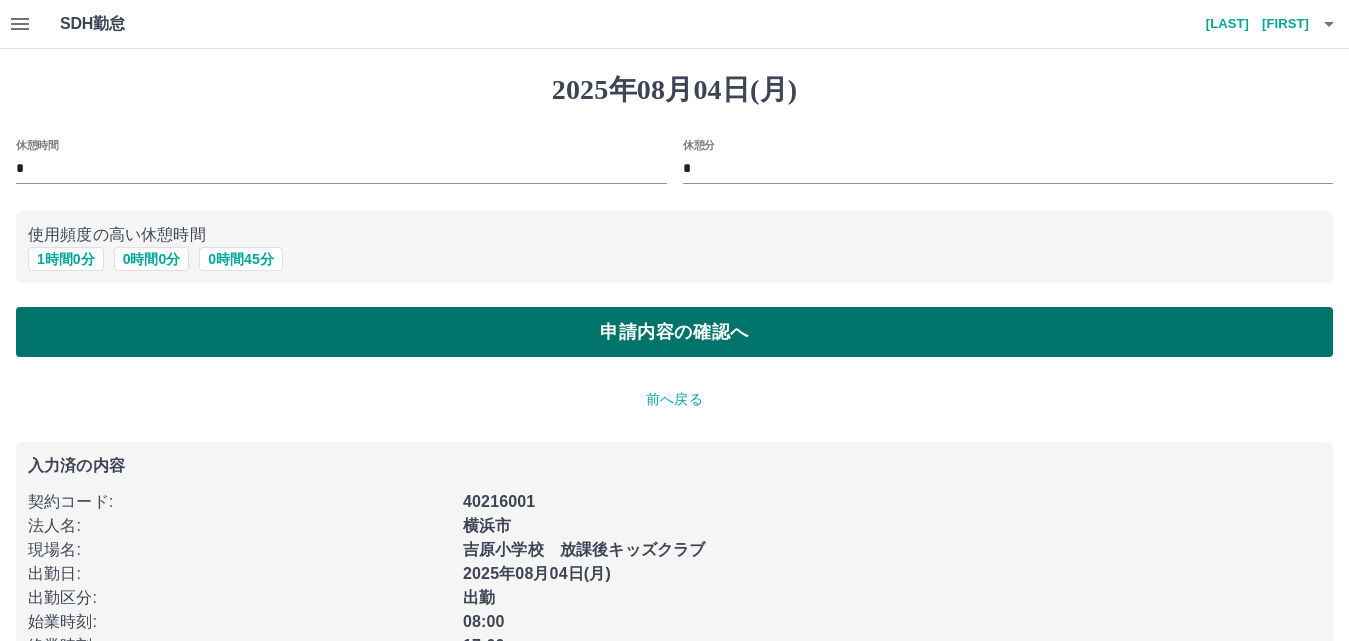 click on "申請内容の確認へ" at bounding box center (674, 332) 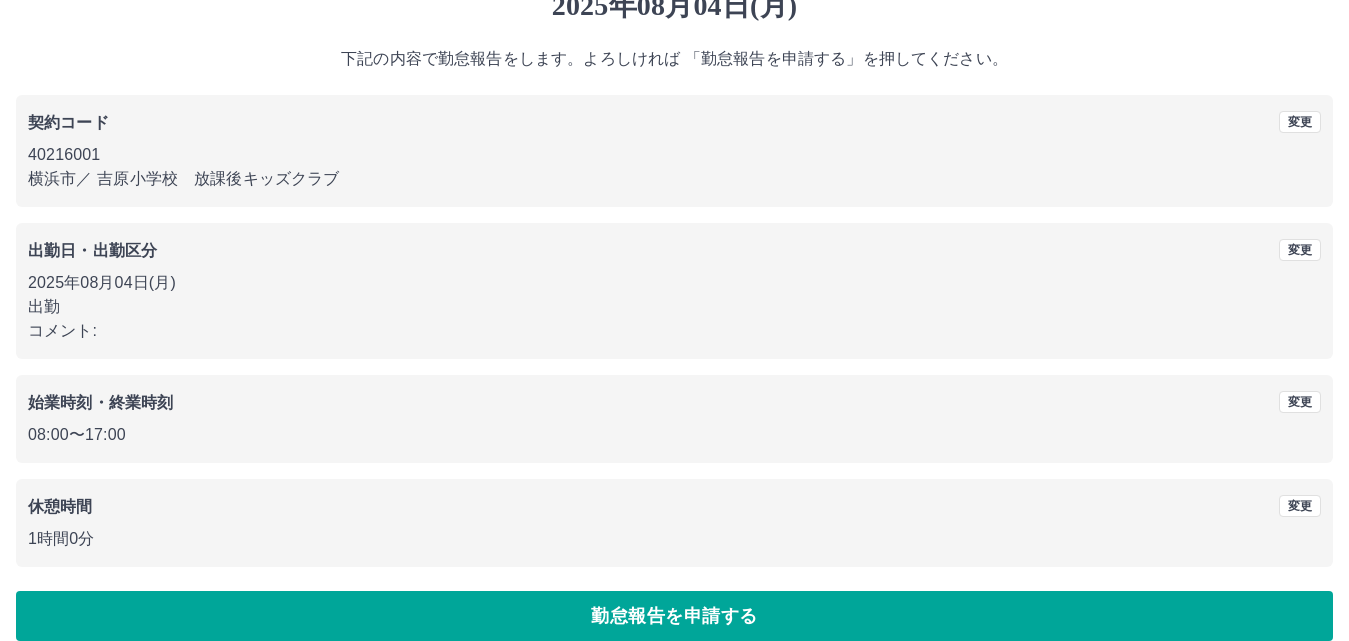 scroll, scrollTop: 108, scrollLeft: 0, axis: vertical 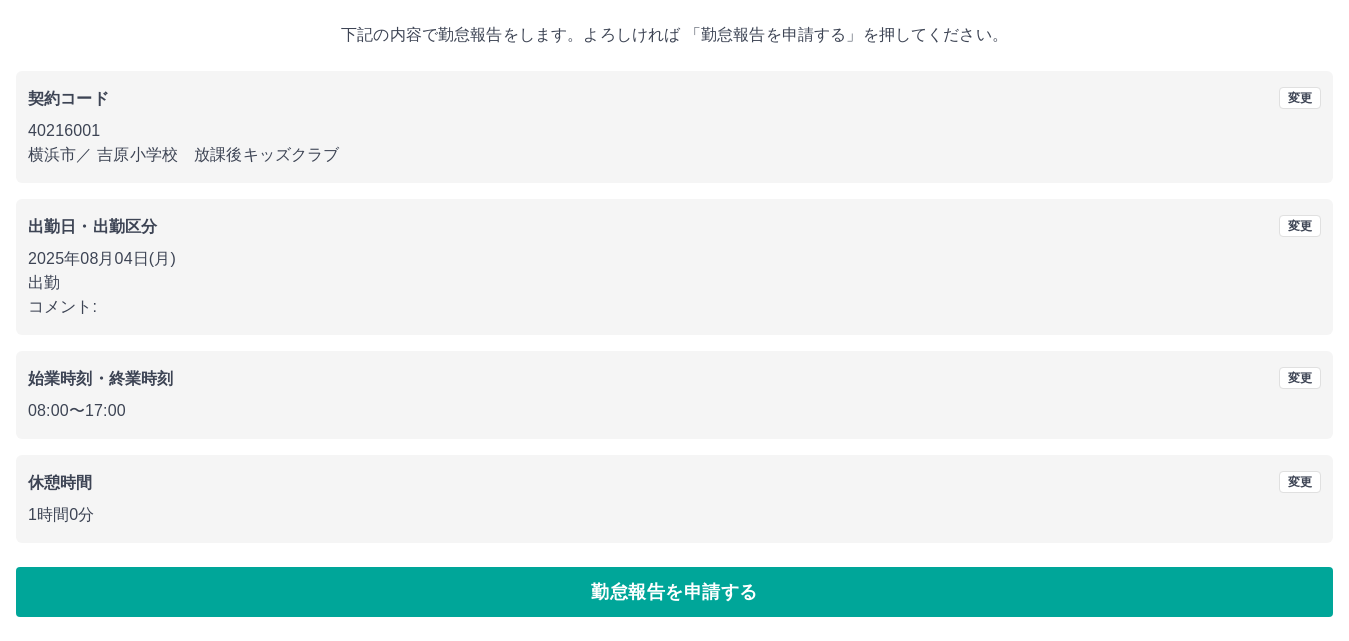 click on "2025年08月04日(月) 下記の内容で勤怠報告をします。よろしければ 「勤怠報告を申請する」を押してください。 契約コード 変更 40216001 横浜市  ／   吉原小学校　放課後キッズクラブ 出勤日・出勤区分 変更 2025年08月04日(月) 出勤 コメント:  始業時刻・終業時刻 変更 08:00 〜 17:00 休憩時間 変更 1時間0分 勤怠報告を申請する" at bounding box center (674, 291) 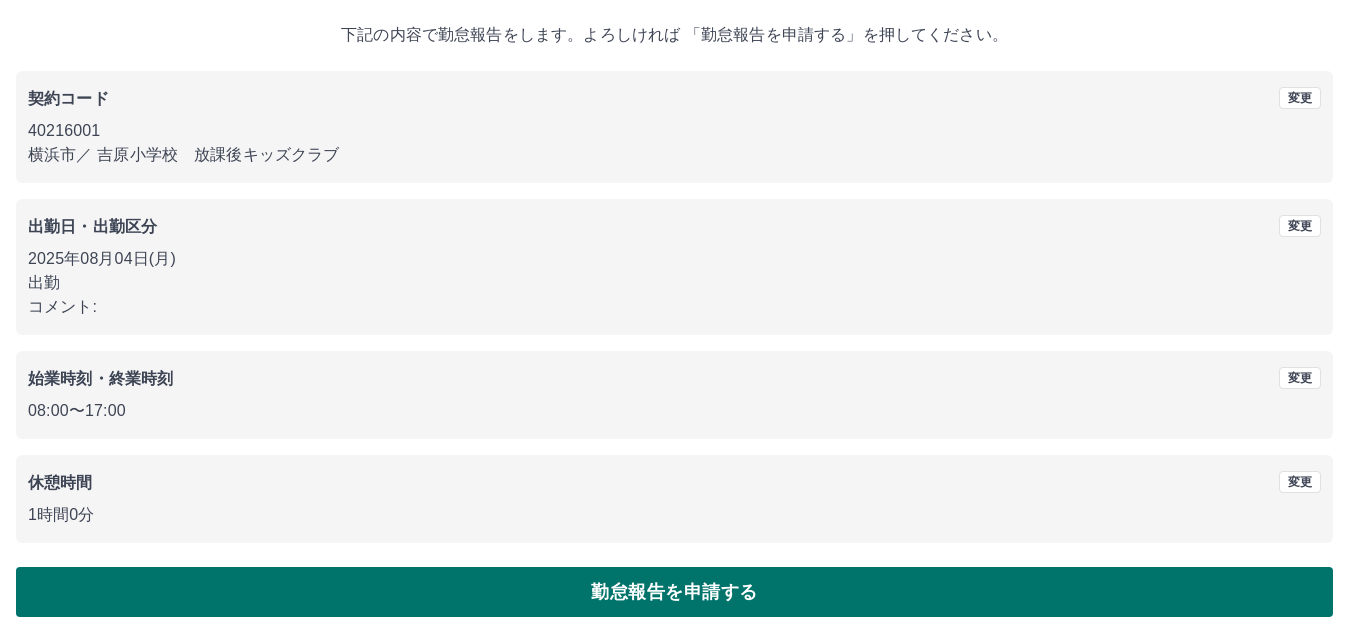 click on "勤怠報告を申請する" at bounding box center (674, 592) 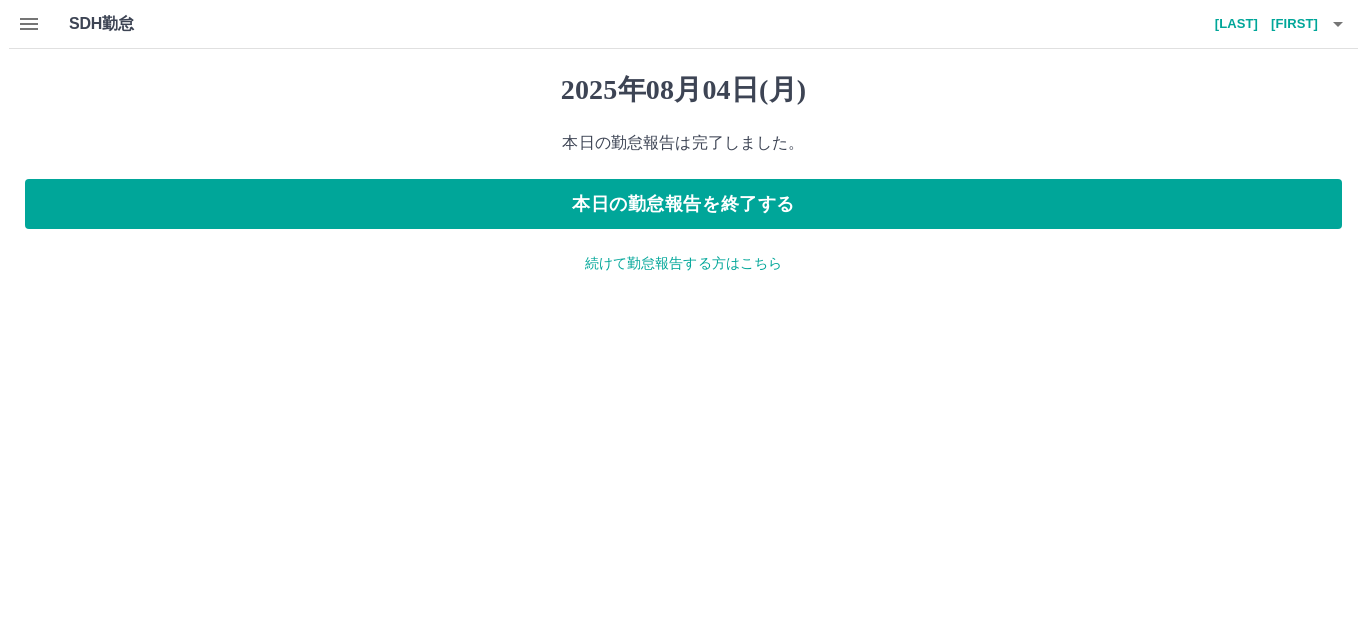 scroll, scrollTop: 0, scrollLeft: 0, axis: both 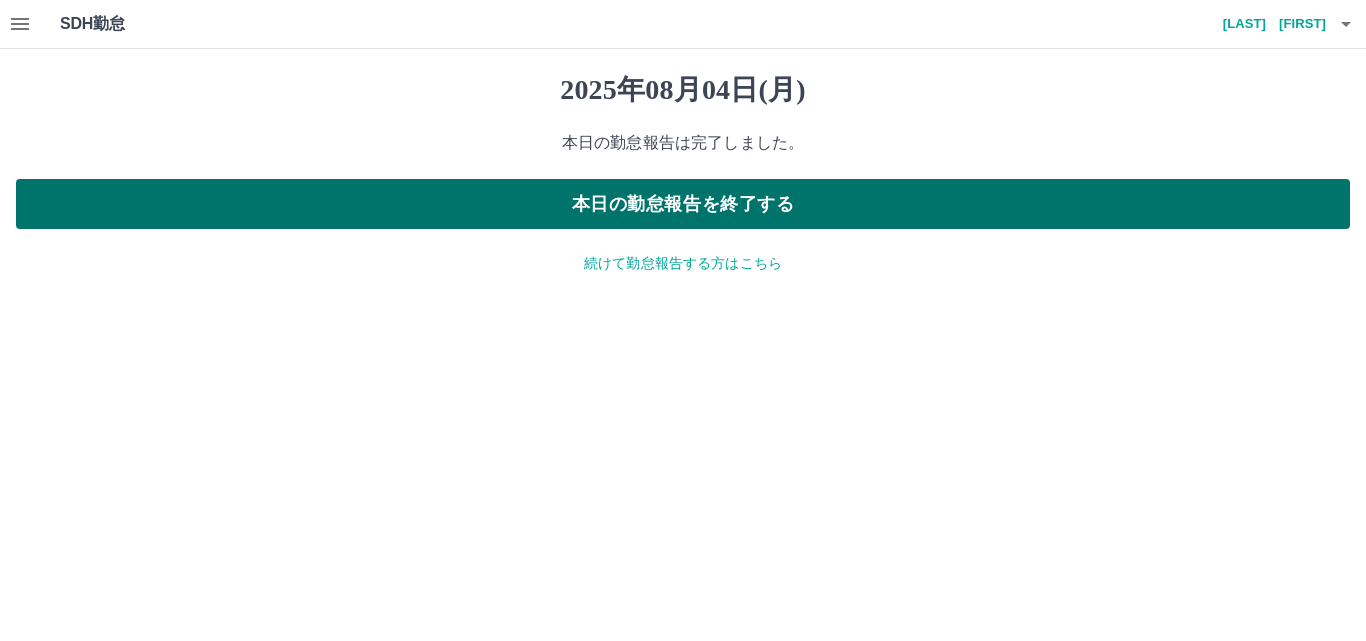 click on "本日の勤怠報告を終了する" at bounding box center [683, 204] 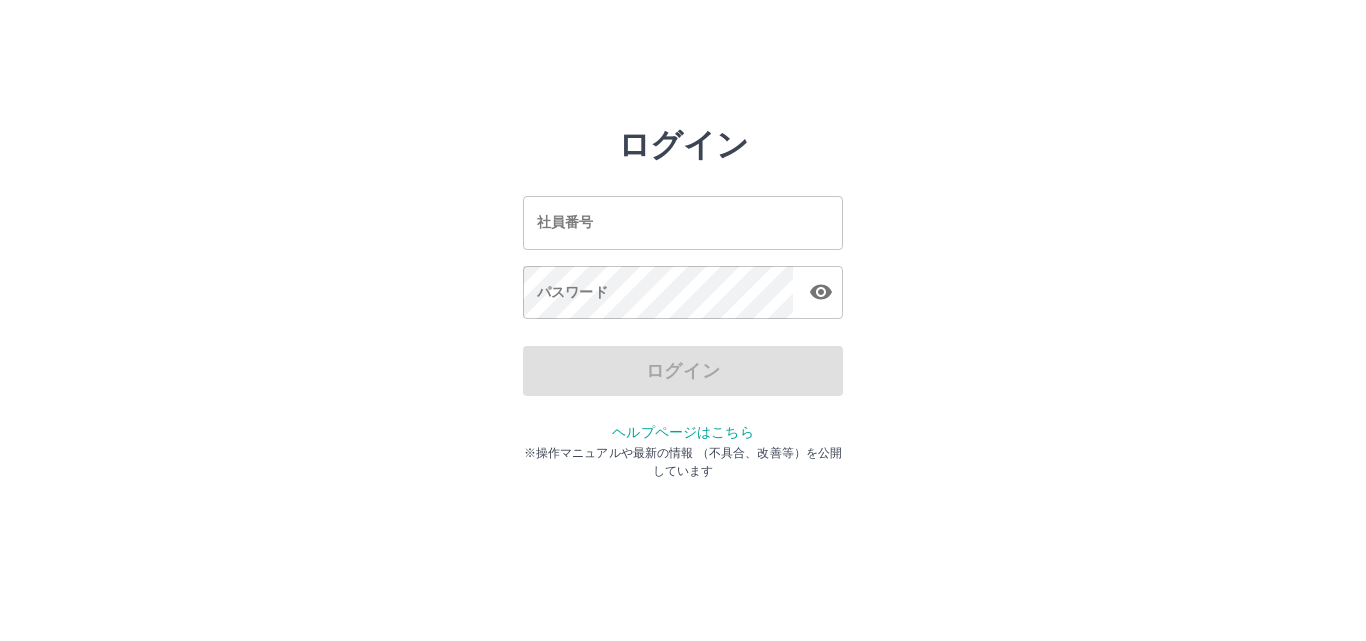 scroll, scrollTop: 0, scrollLeft: 0, axis: both 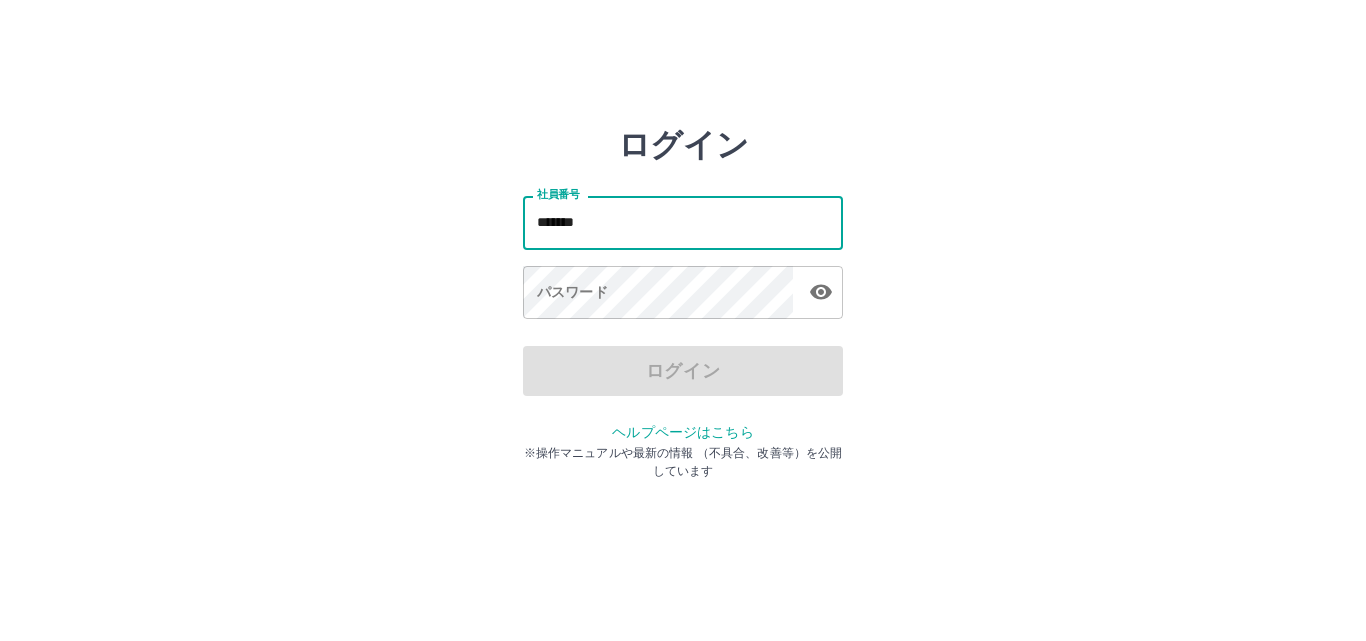 type on "*******" 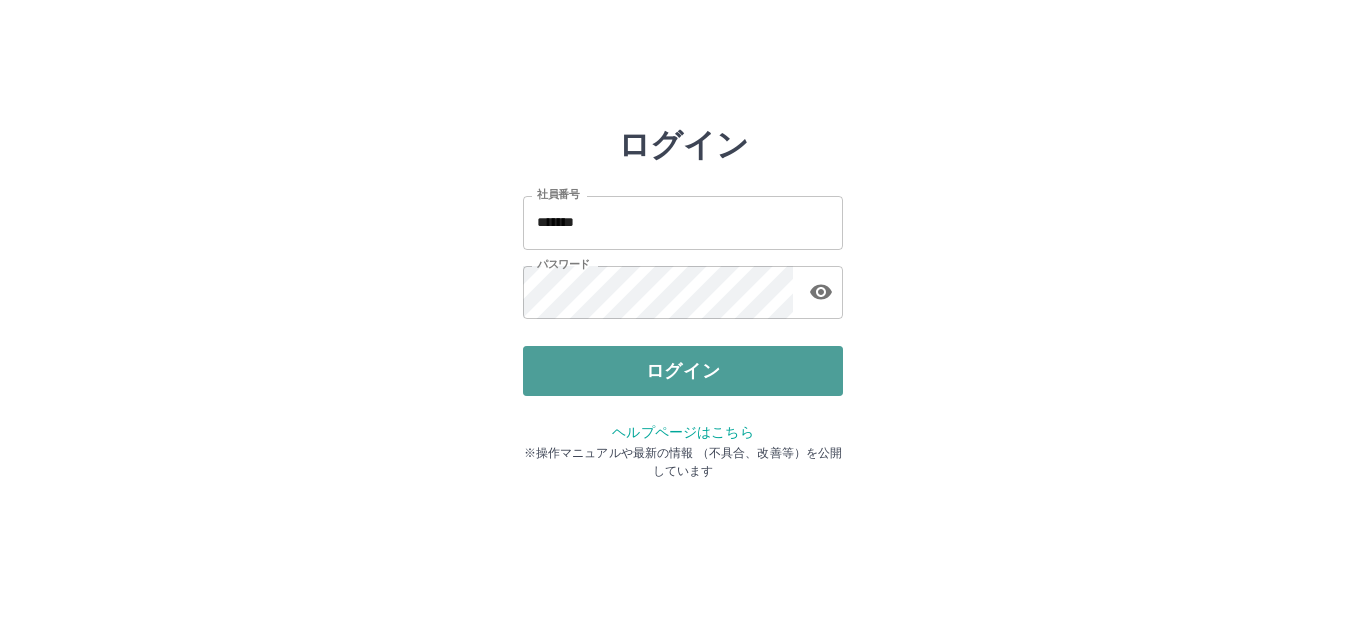 click on "ログイン" at bounding box center [683, 371] 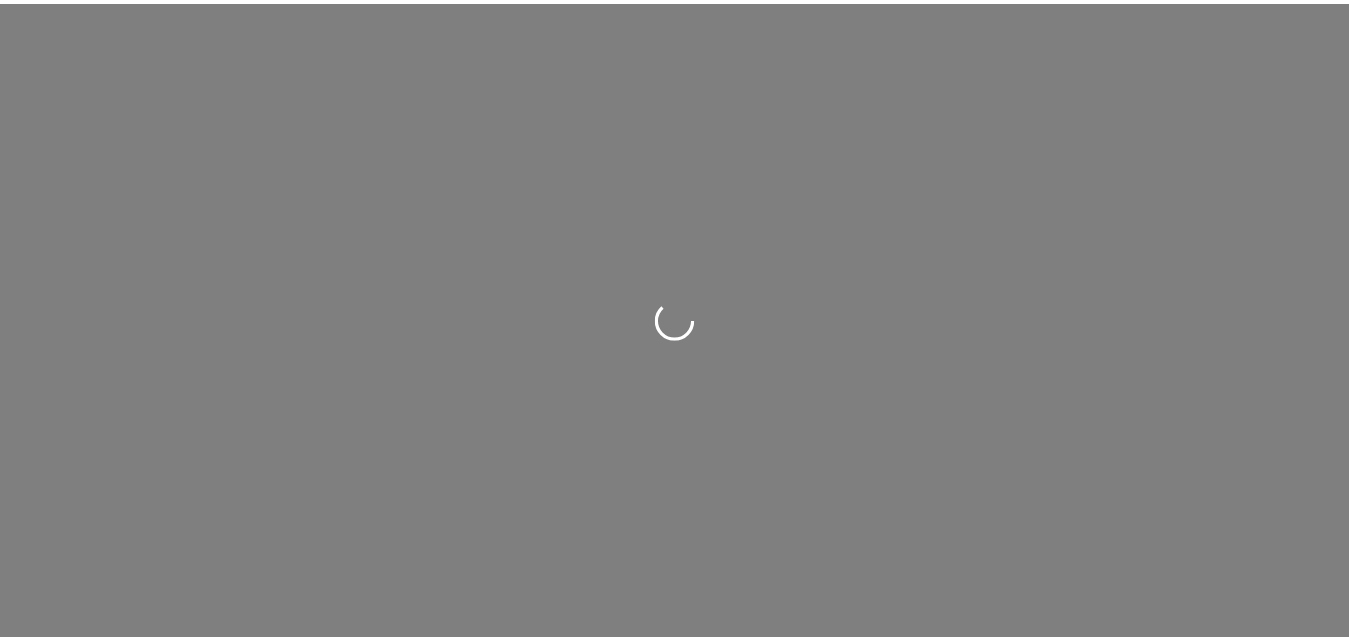 scroll, scrollTop: 0, scrollLeft: 0, axis: both 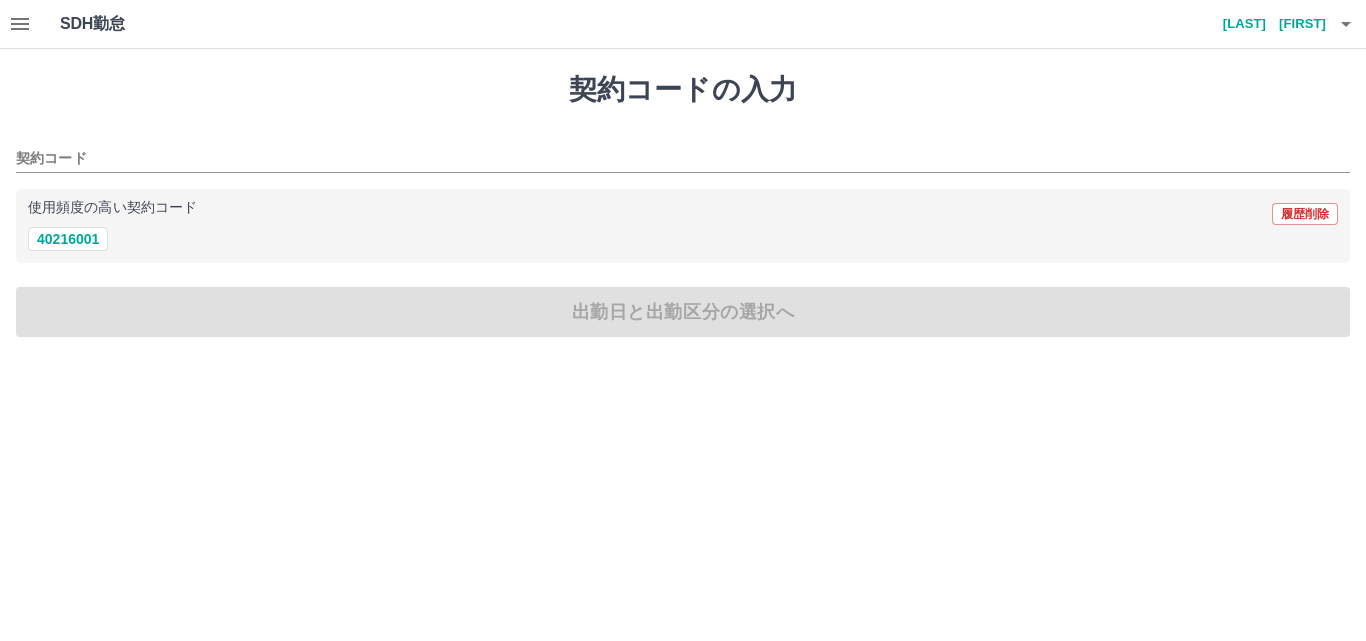 click on "使用頻度の高い契約コード 履歴削除" at bounding box center (683, 214) 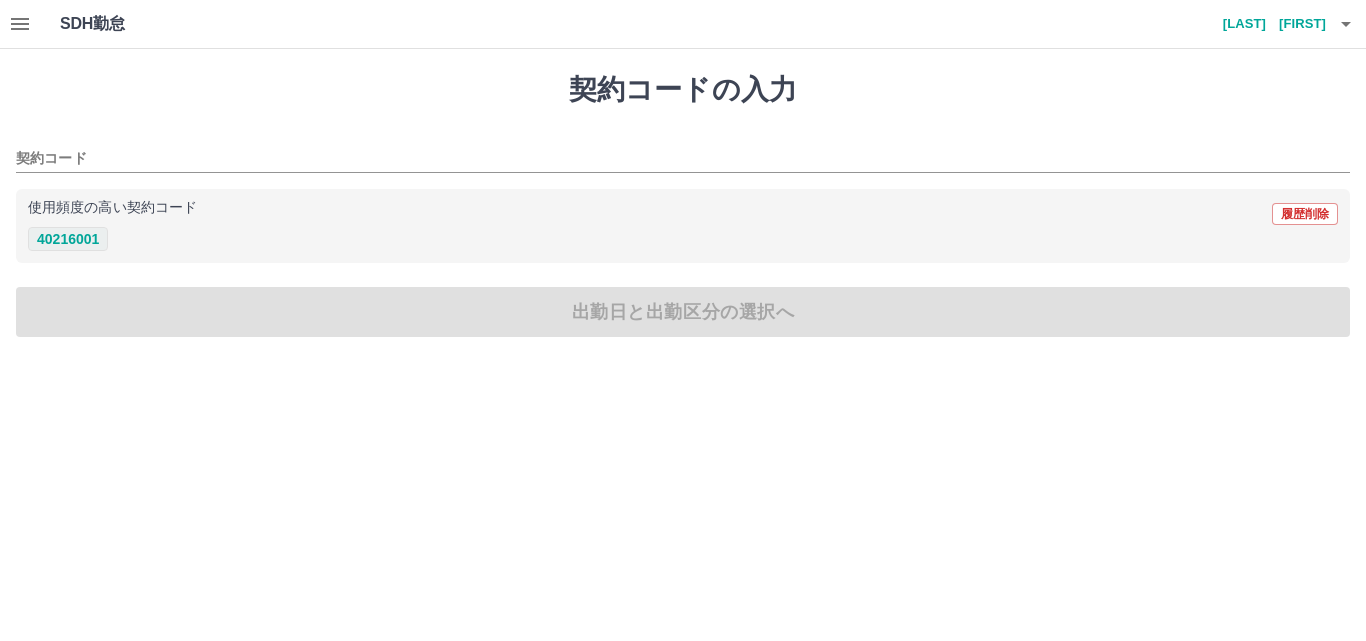 click on "40216001" at bounding box center [68, 239] 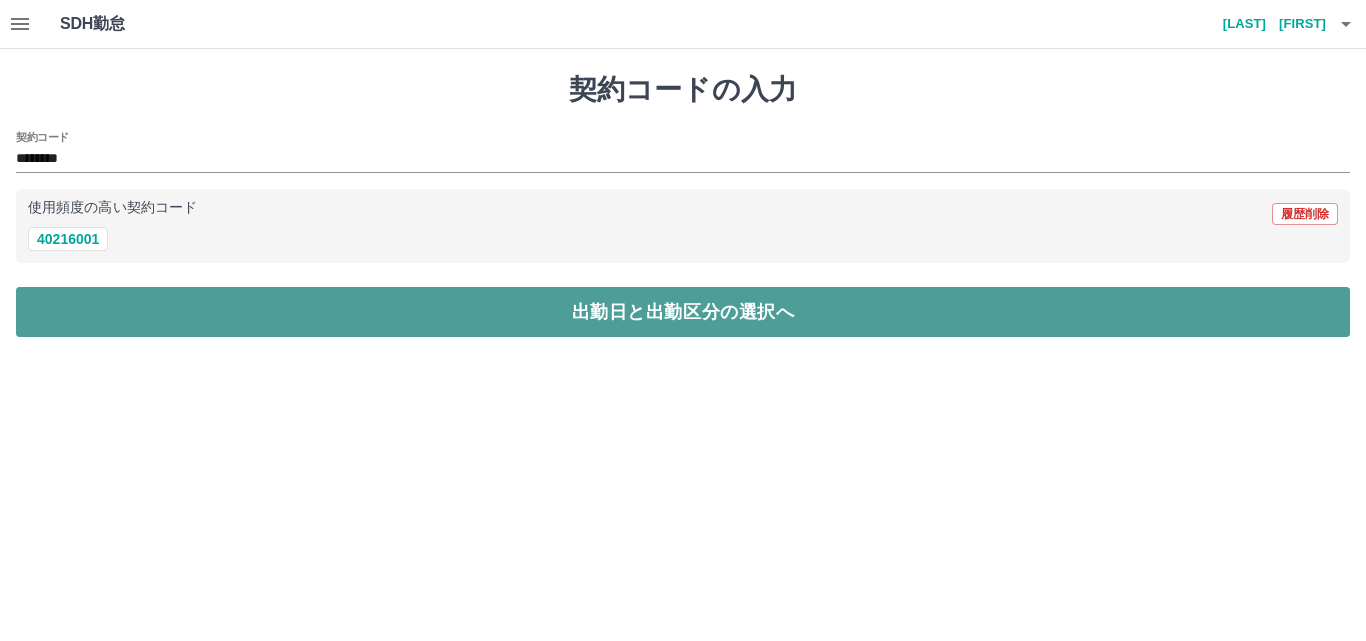 click on "出勤日と出勤区分の選択へ" at bounding box center [683, 312] 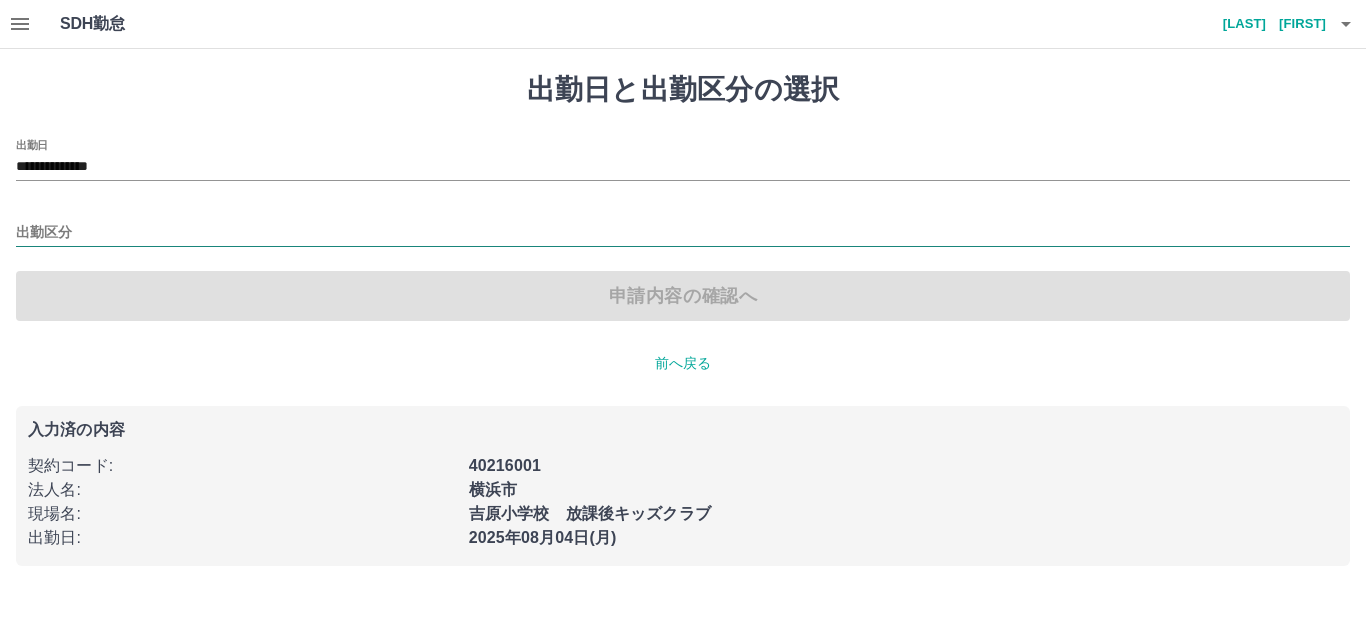 click on "出勤区分" at bounding box center (683, 233) 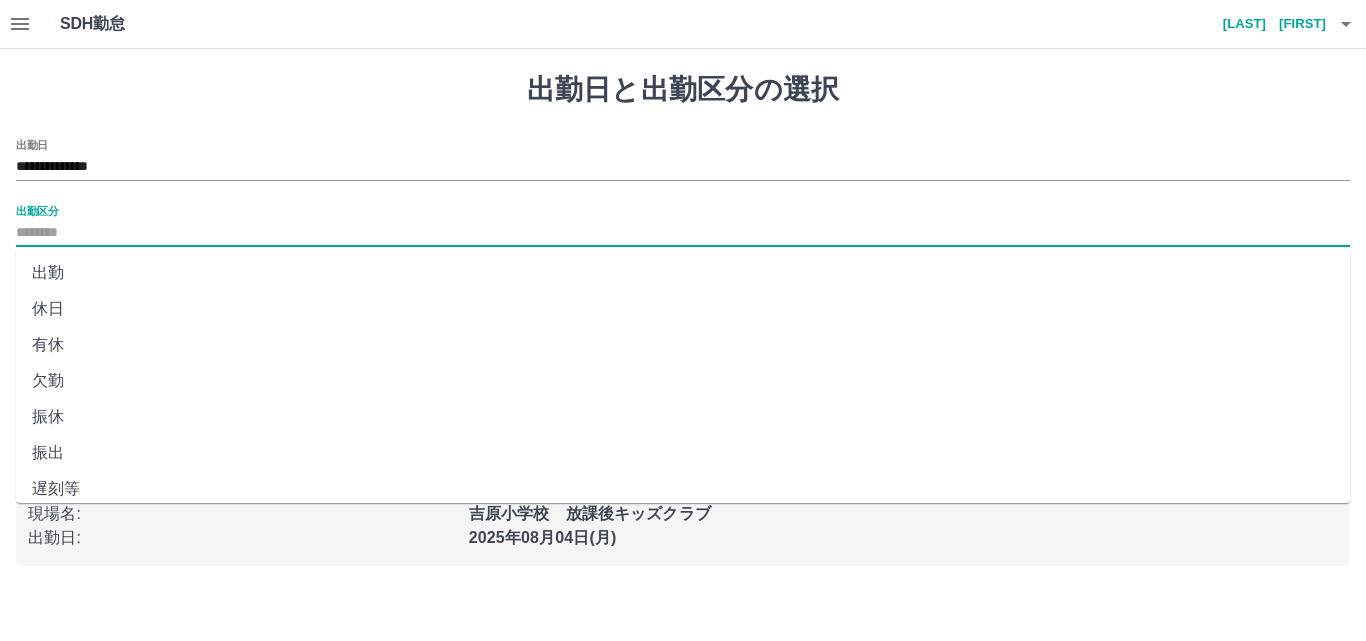 click on "出勤" at bounding box center (683, 273) 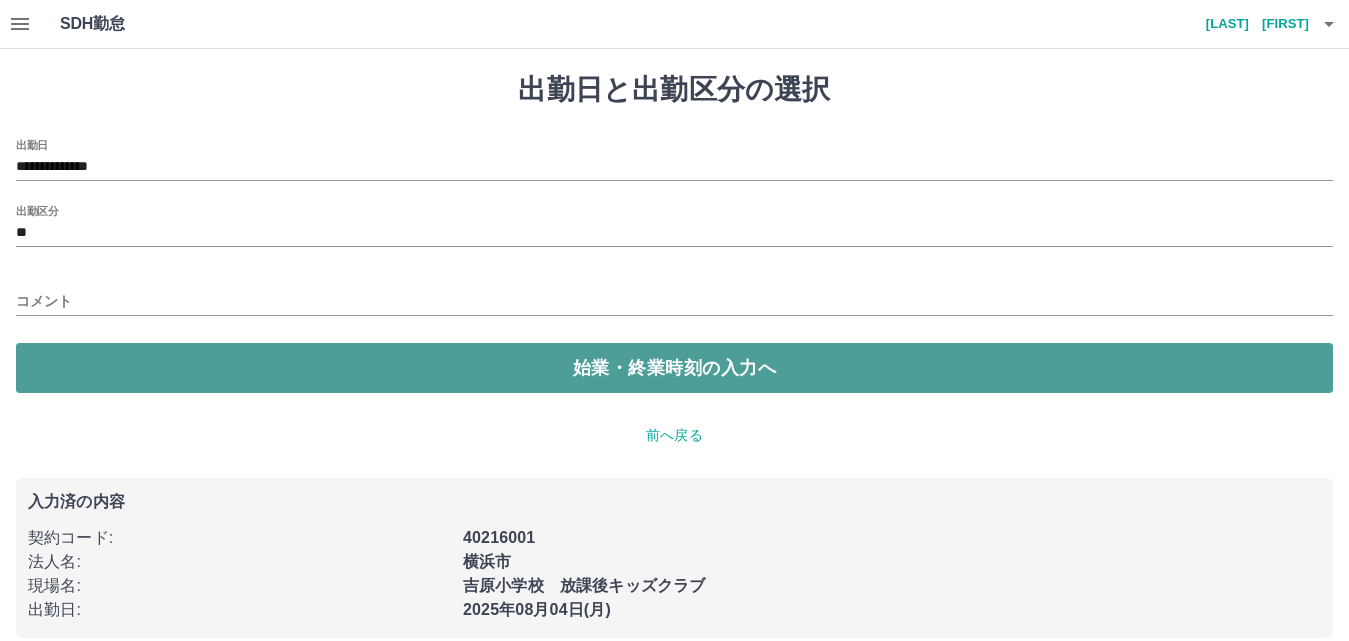 click on "始業・終業時刻の入力へ" at bounding box center (674, 368) 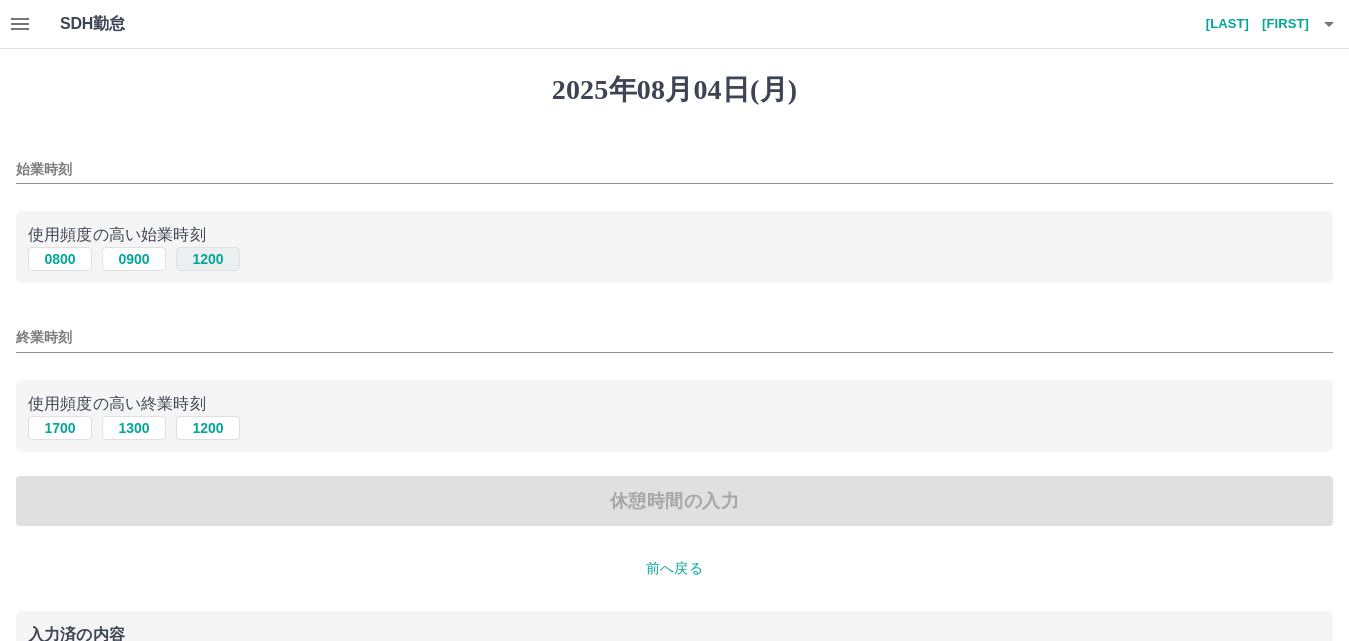 click on "1200" at bounding box center [208, 259] 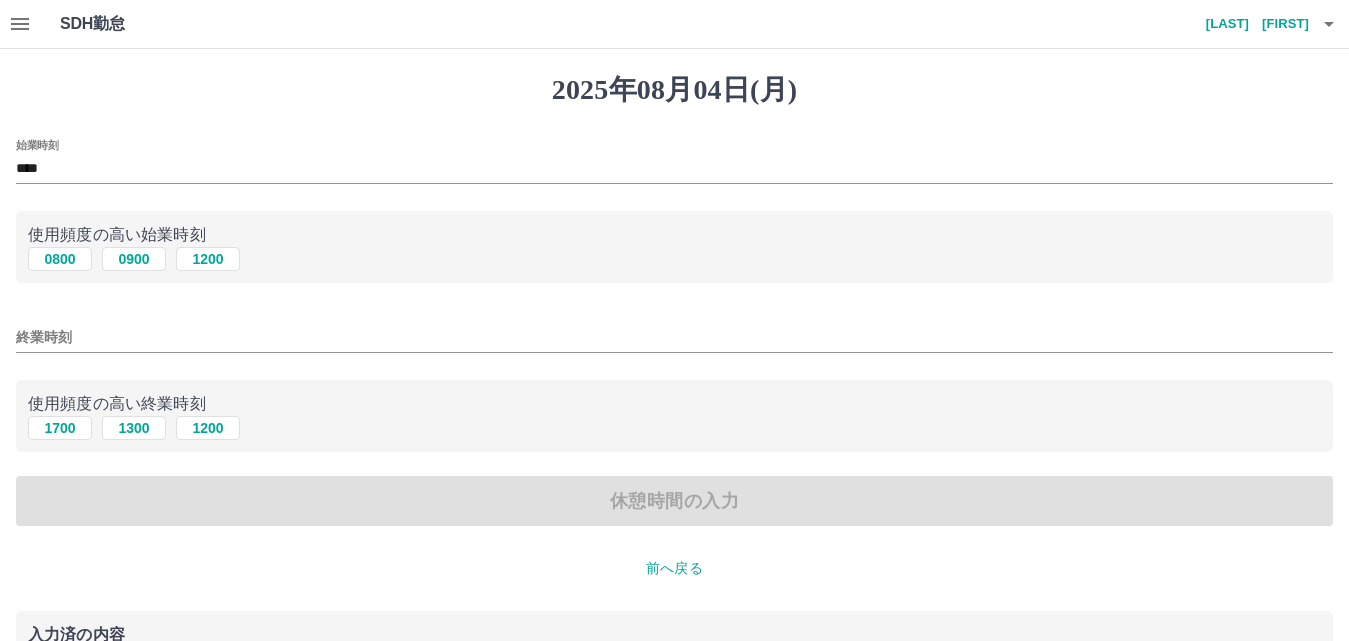 click on "始業時刻 **** 使用頻度の高い始業時刻 0800 0900 1200 終業時刻 使用頻度の高い終業時刻 1700 1300 1200 休憩時間の入力" at bounding box center [674, 333] 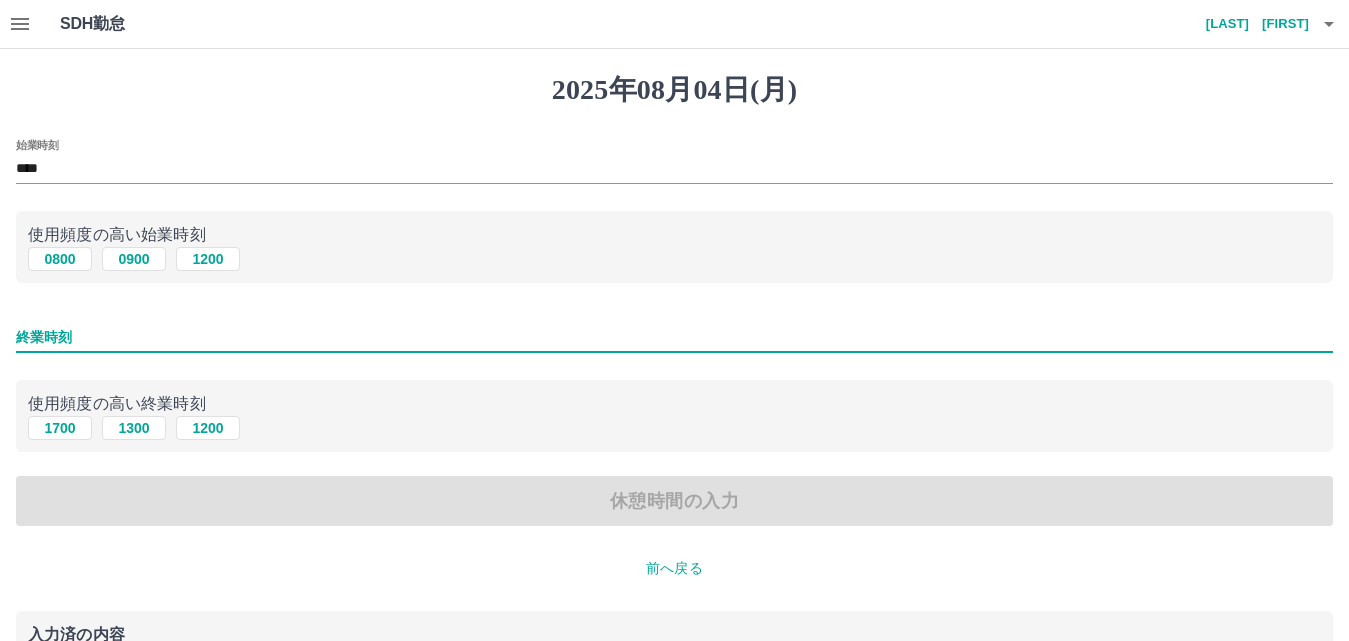 click on "終業時刻" at bounding box center [674, 337] 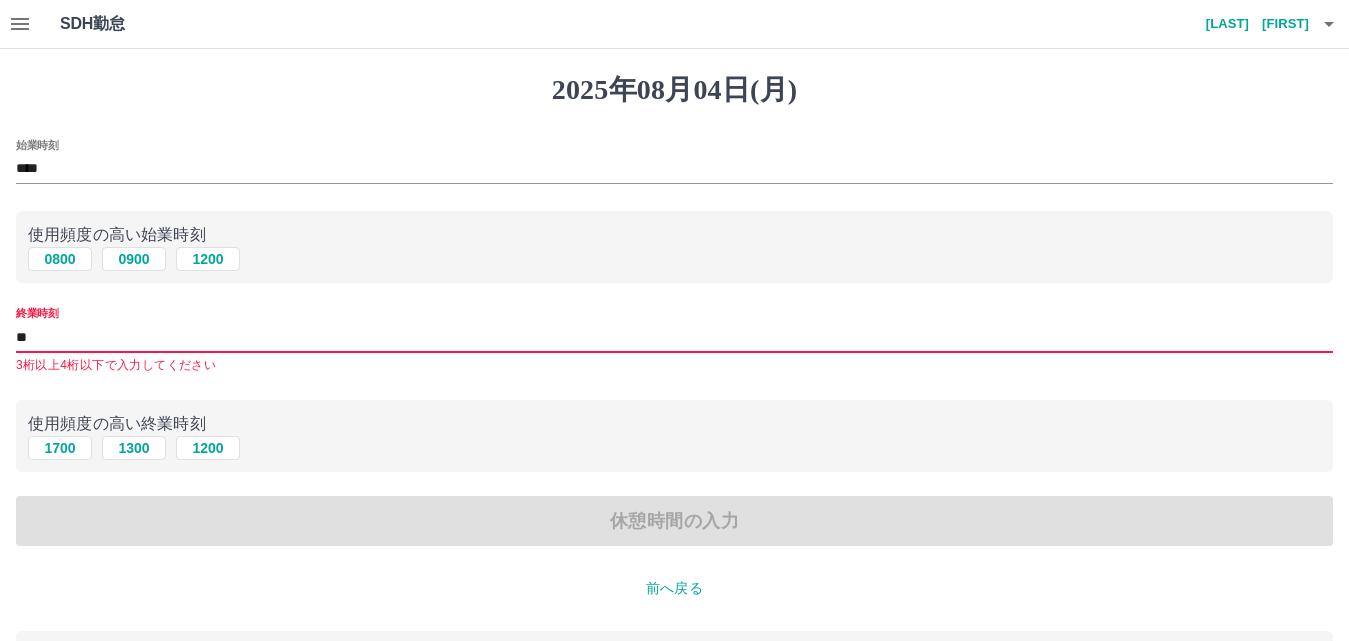 type on "*" 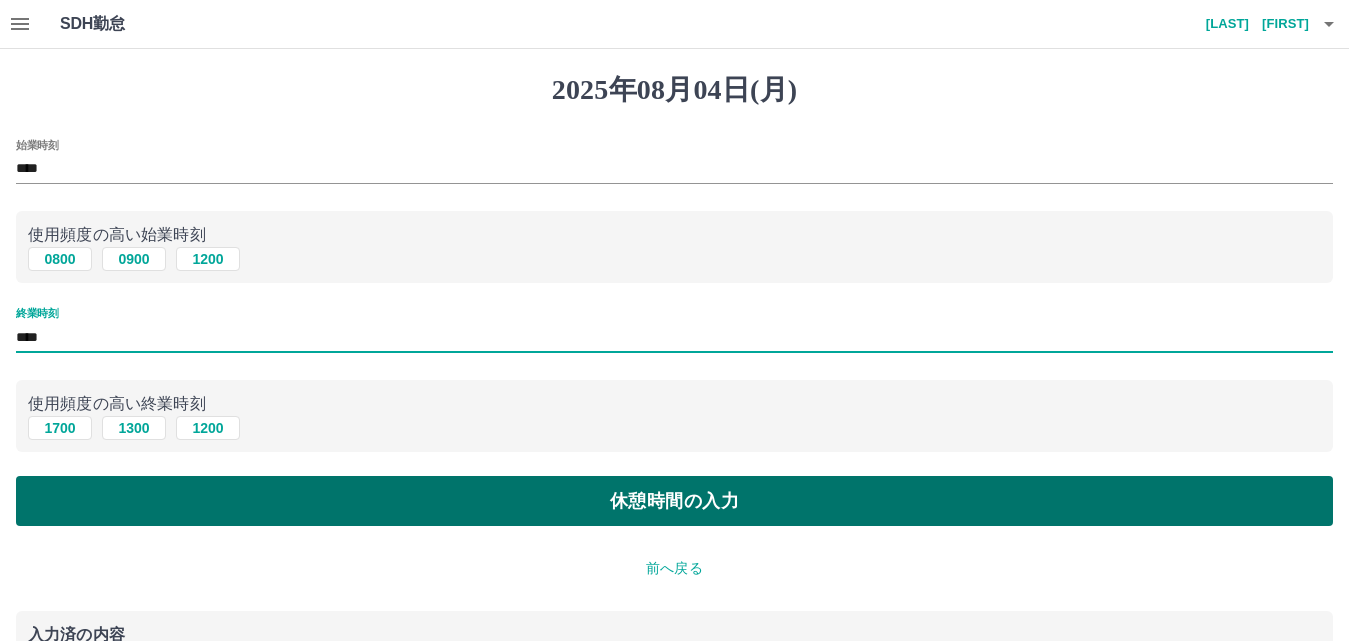 type on "****" 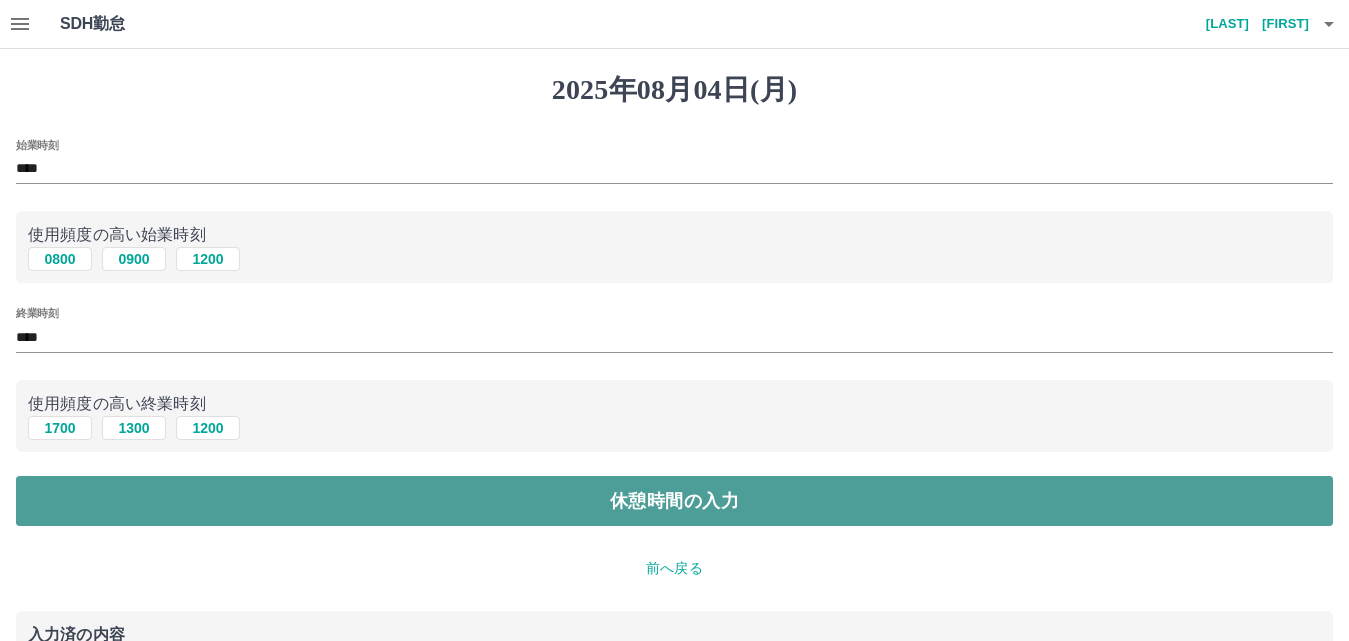 click on "休憩時間の入力" at bounding box center (674, 501) 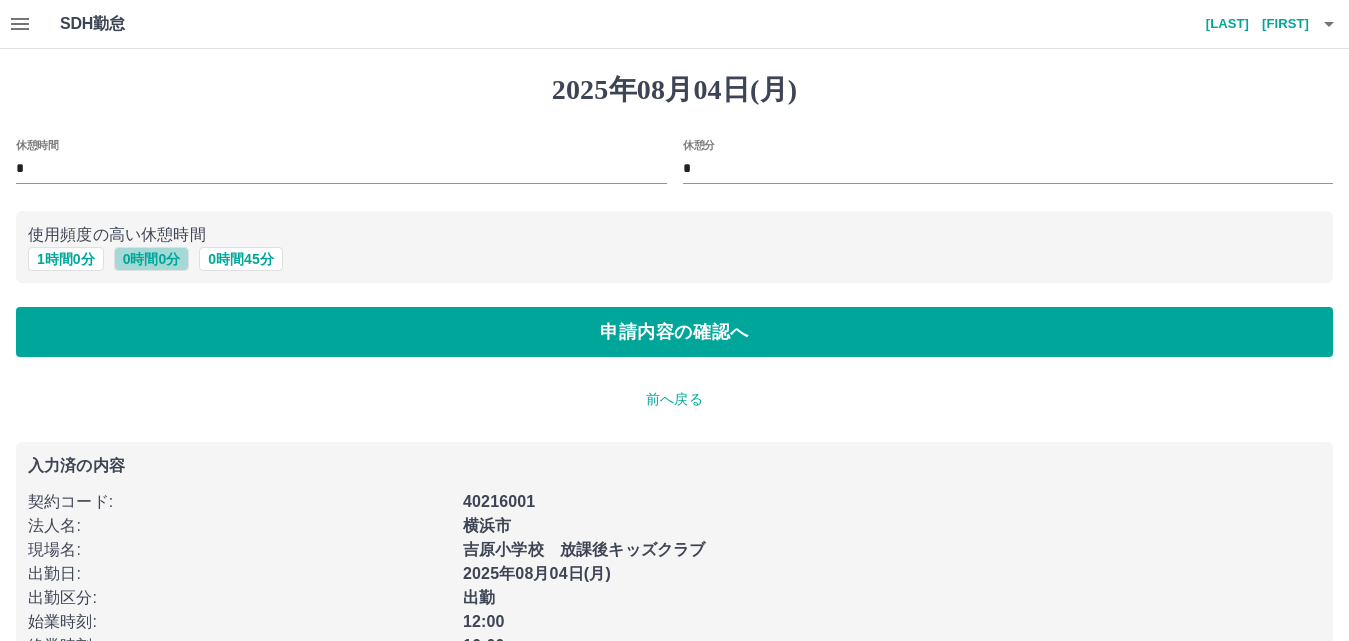 click on "0 時間 0 分" at bounding box center (152, 259) 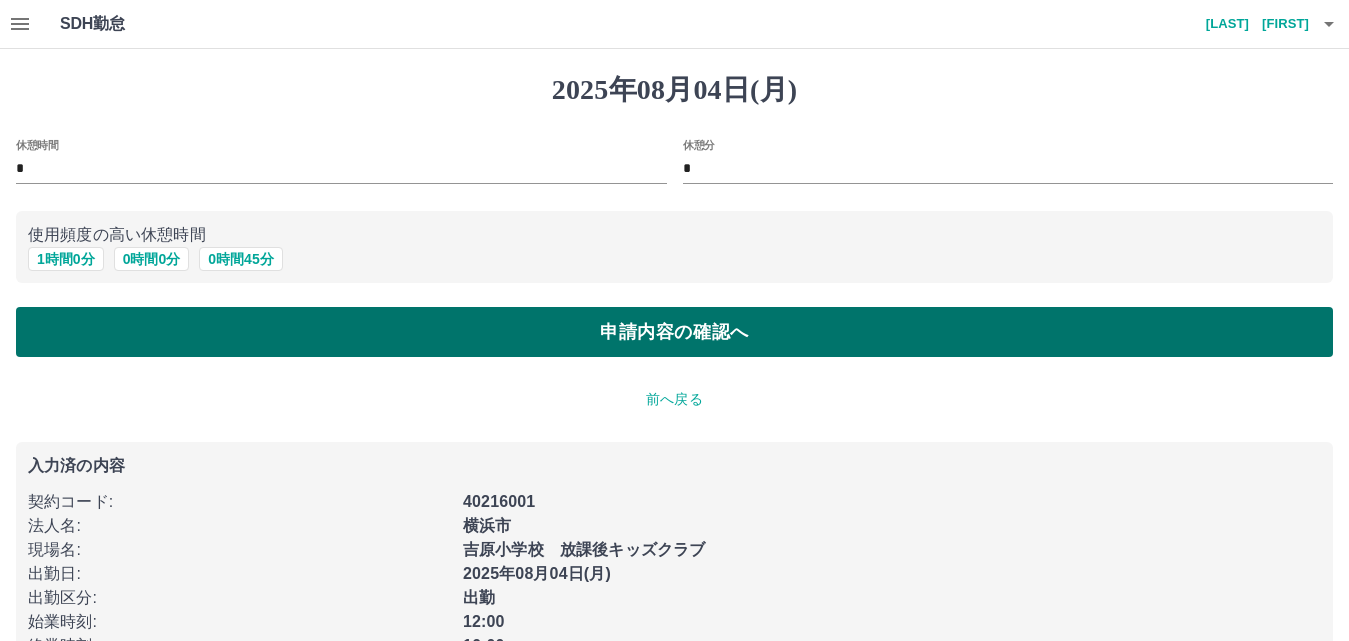 click on "申請内容の確認へ" at bounding box center [674, 332] 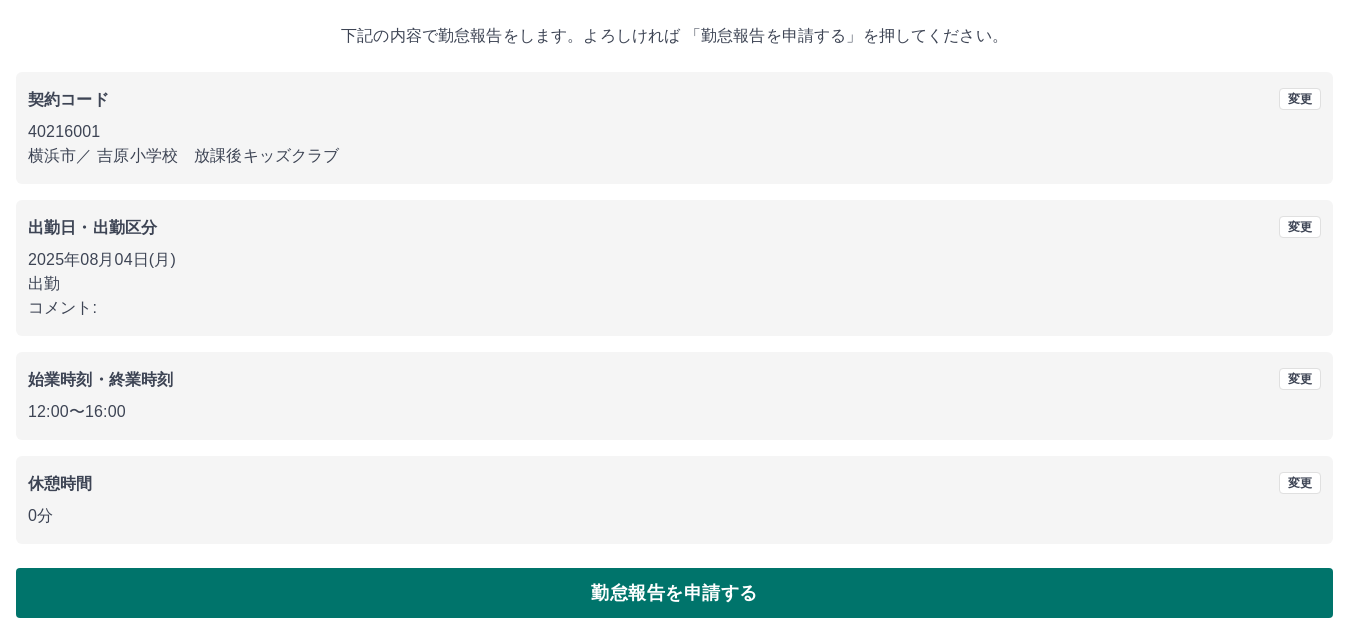 scroll, scrollTop: 108, scrollLeft: 0, axis: vertical 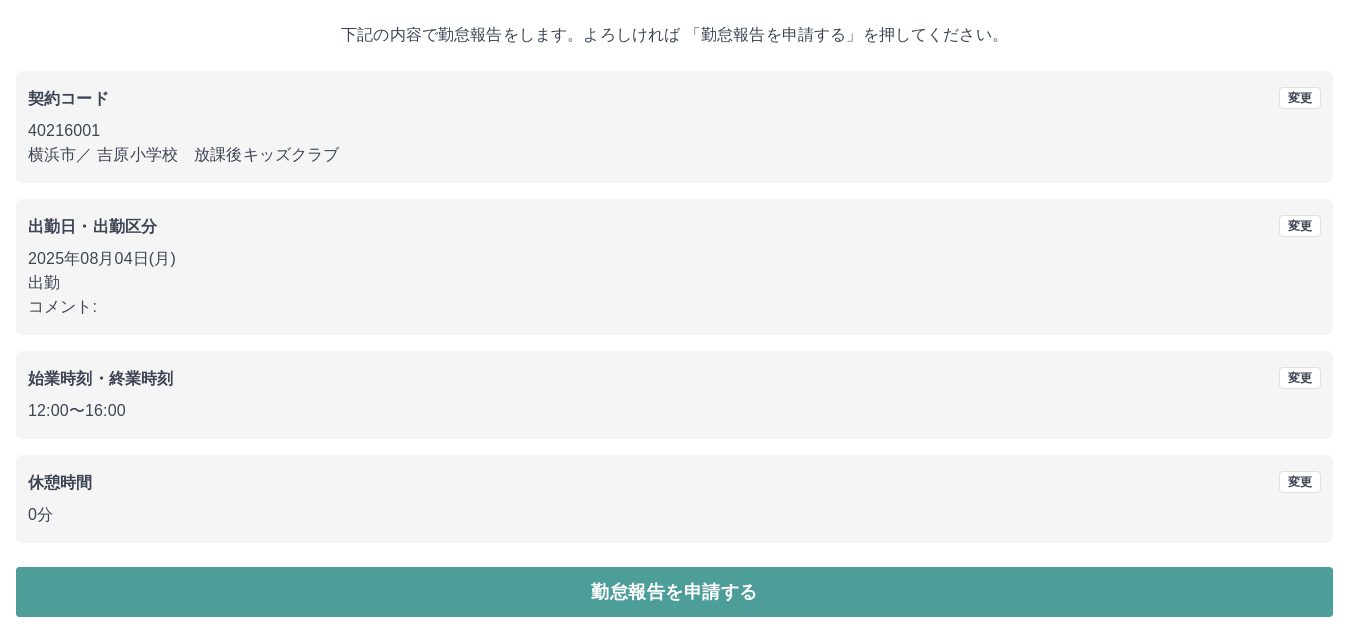 click on "勤怠報告を申請する" at bounding box center (674, 592) 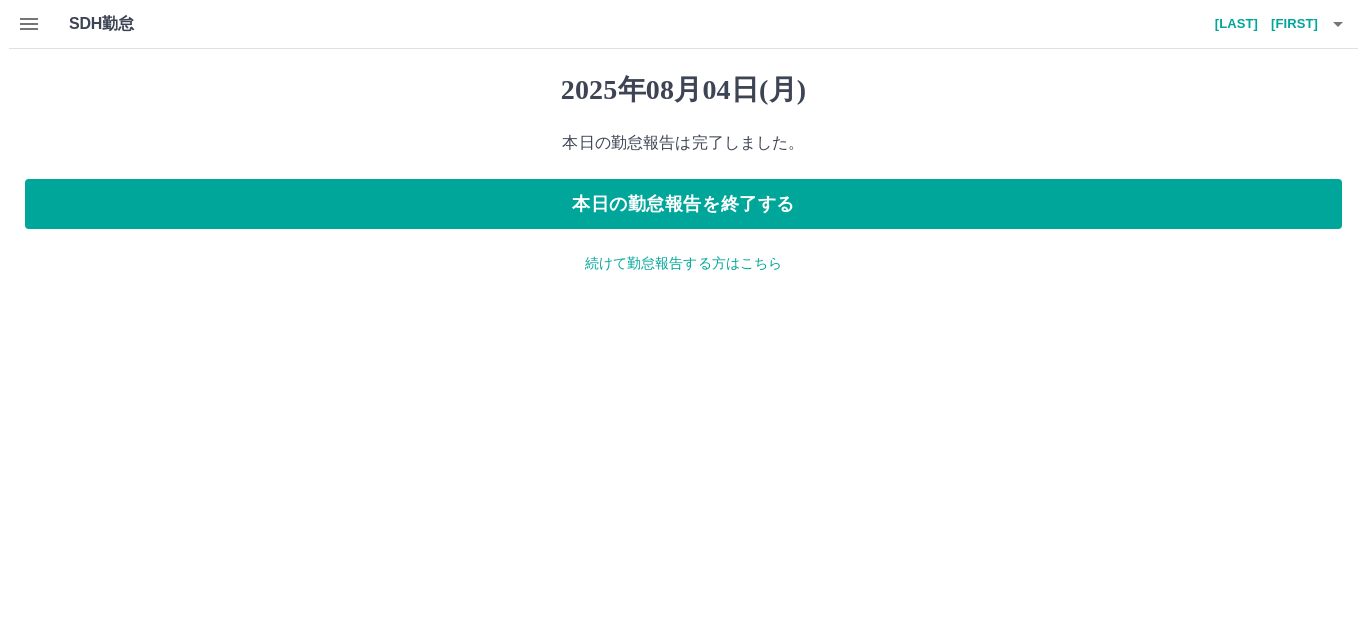 scroll, scrollTop: 0, scrollLeft: 0, axis: both 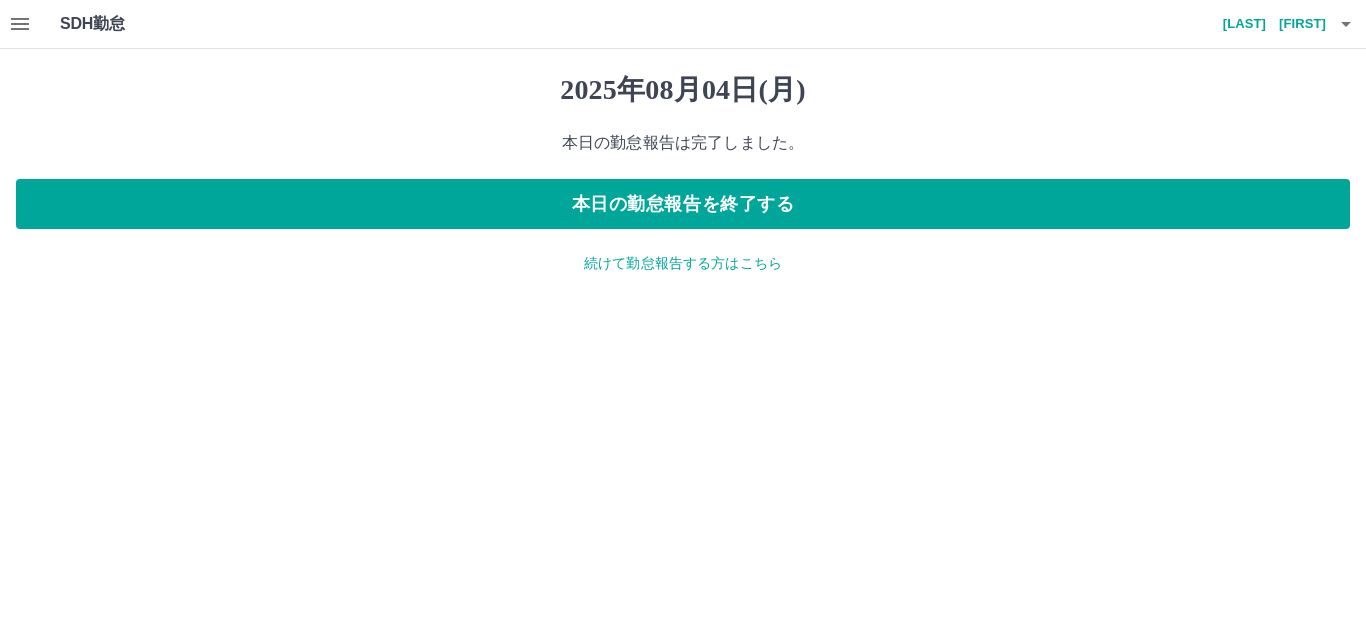 click on "続けて勤怠報告する方はこちら" at bounding box center [683, 263] 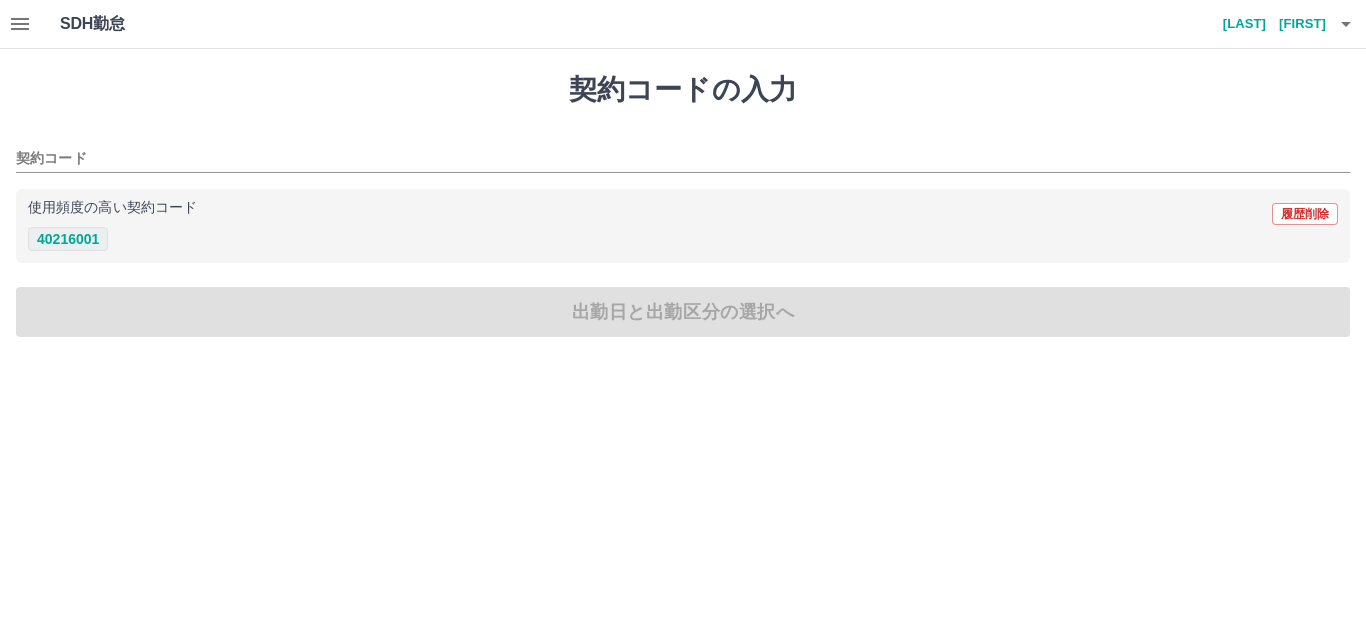 click on "40216001" at bounding box center (68, 239) 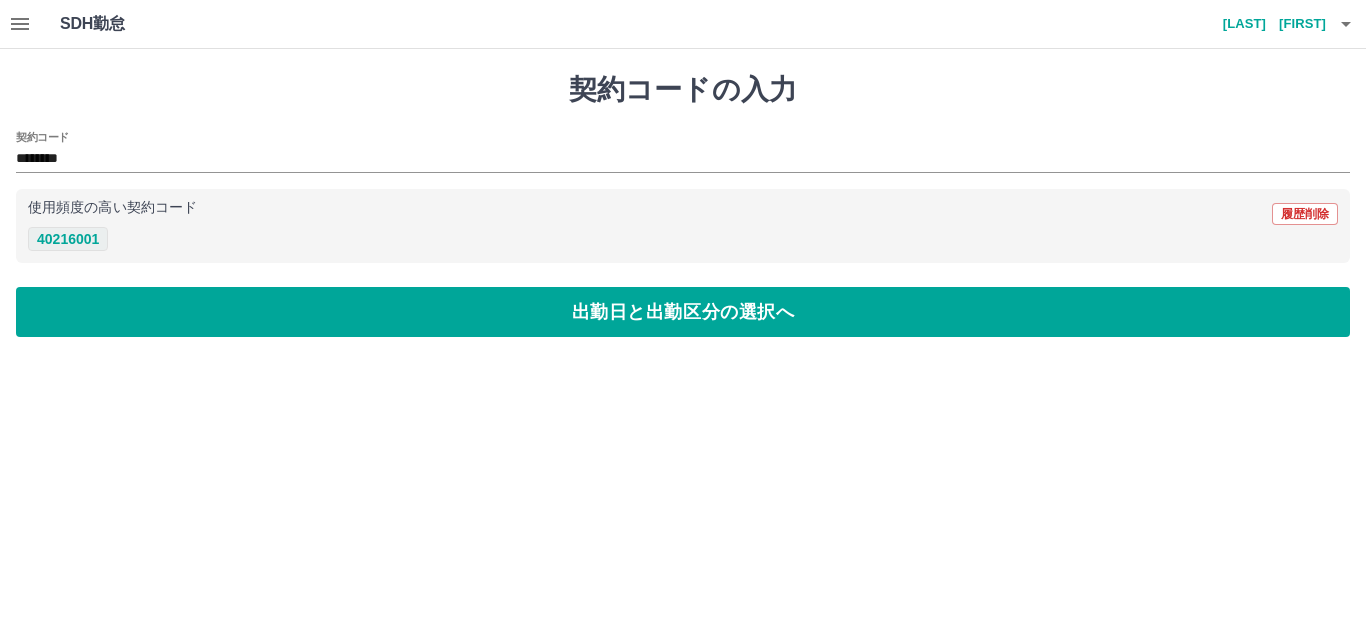 type on "********" 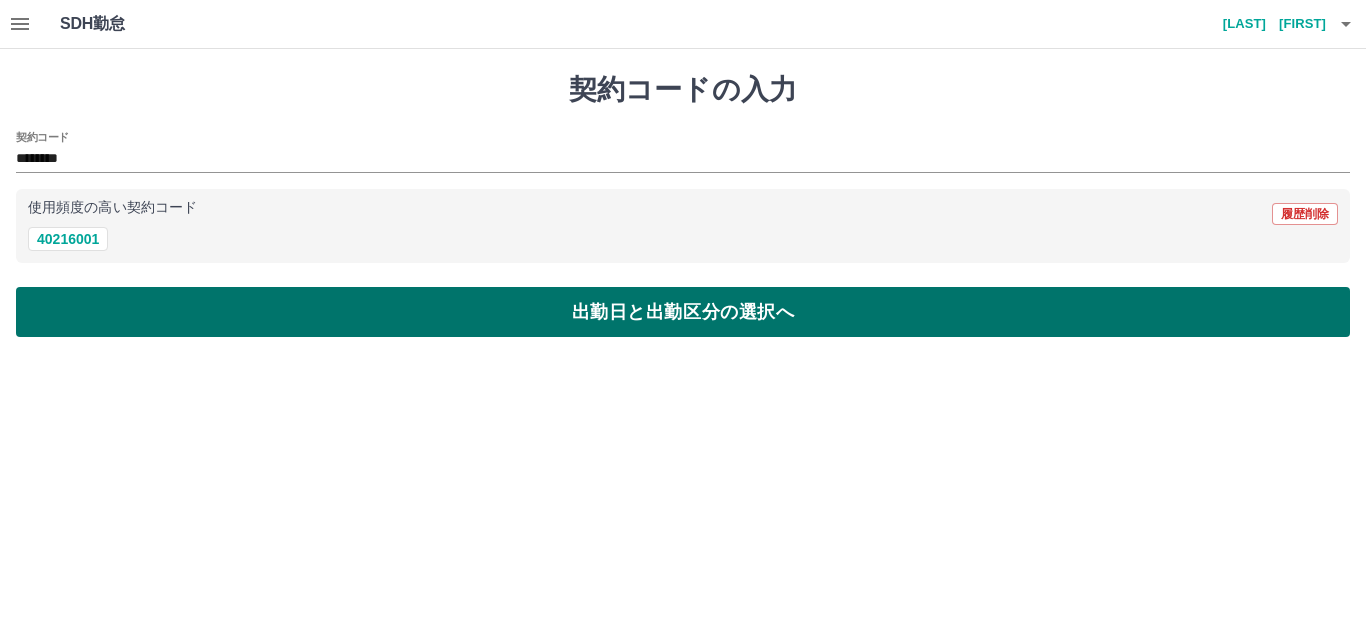 click on "出勤日と出勤区分の選択へ" at bounding box center (683, 312) 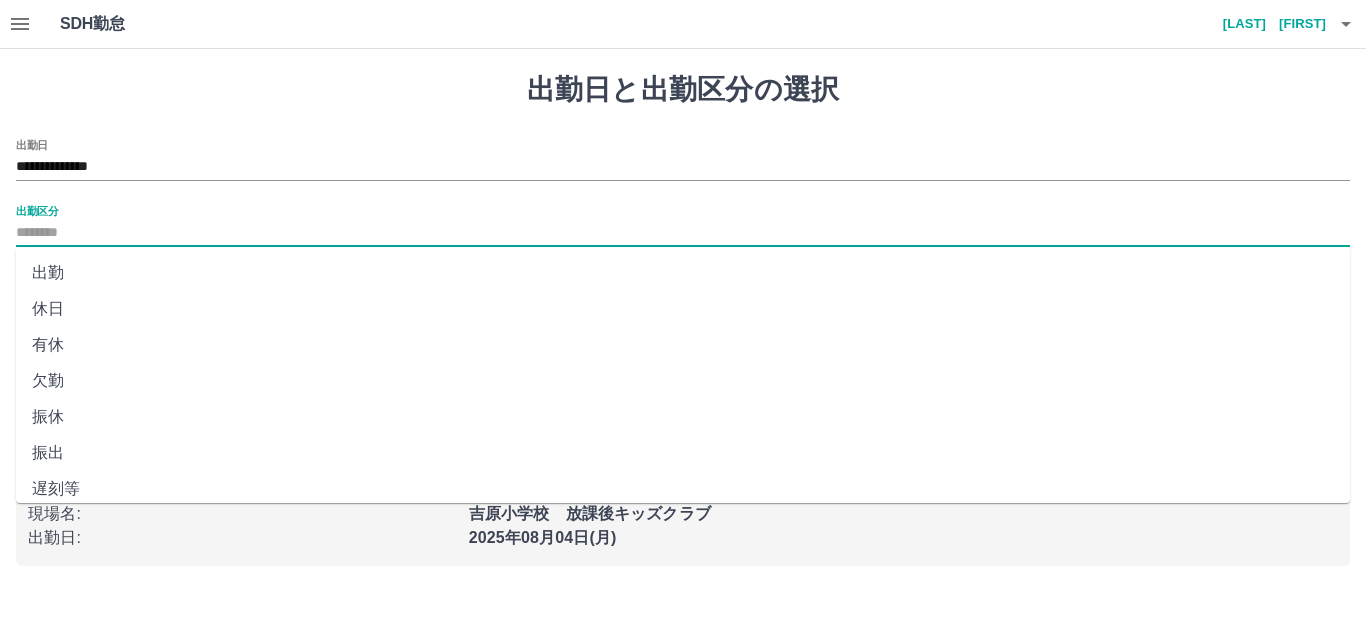 click on "出勤区分" at bounding box center (683, 233) 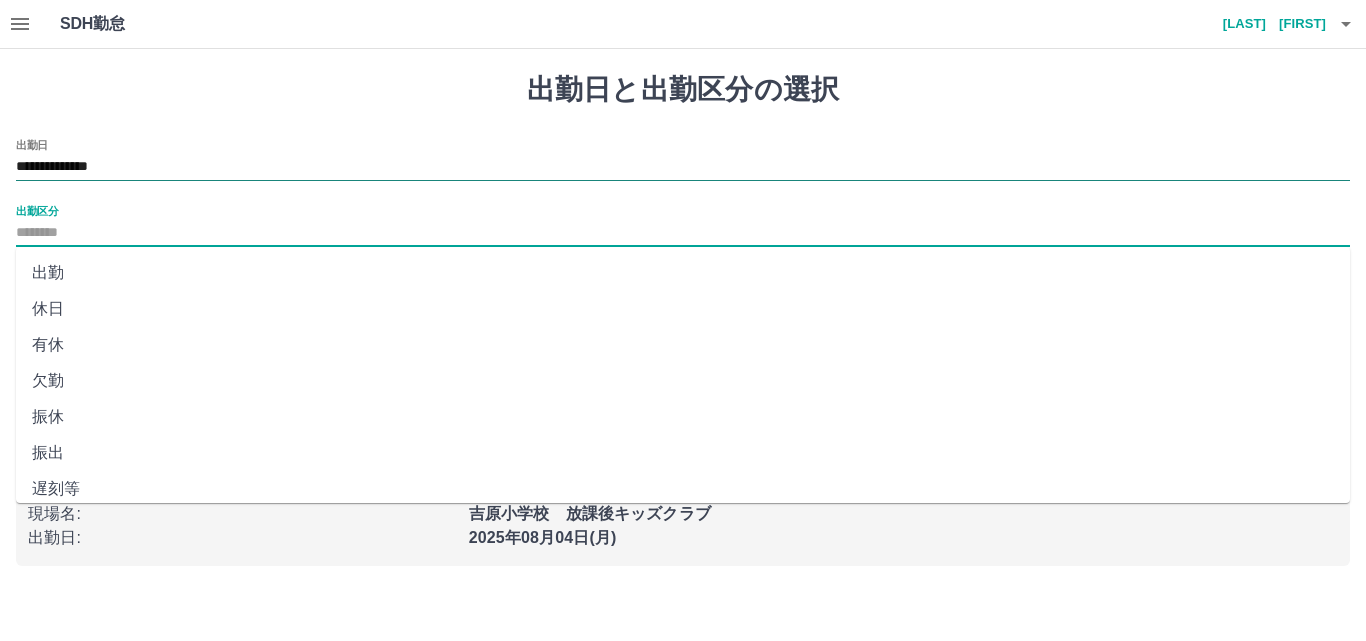 click on "**********" at bounding box center [683, 167] 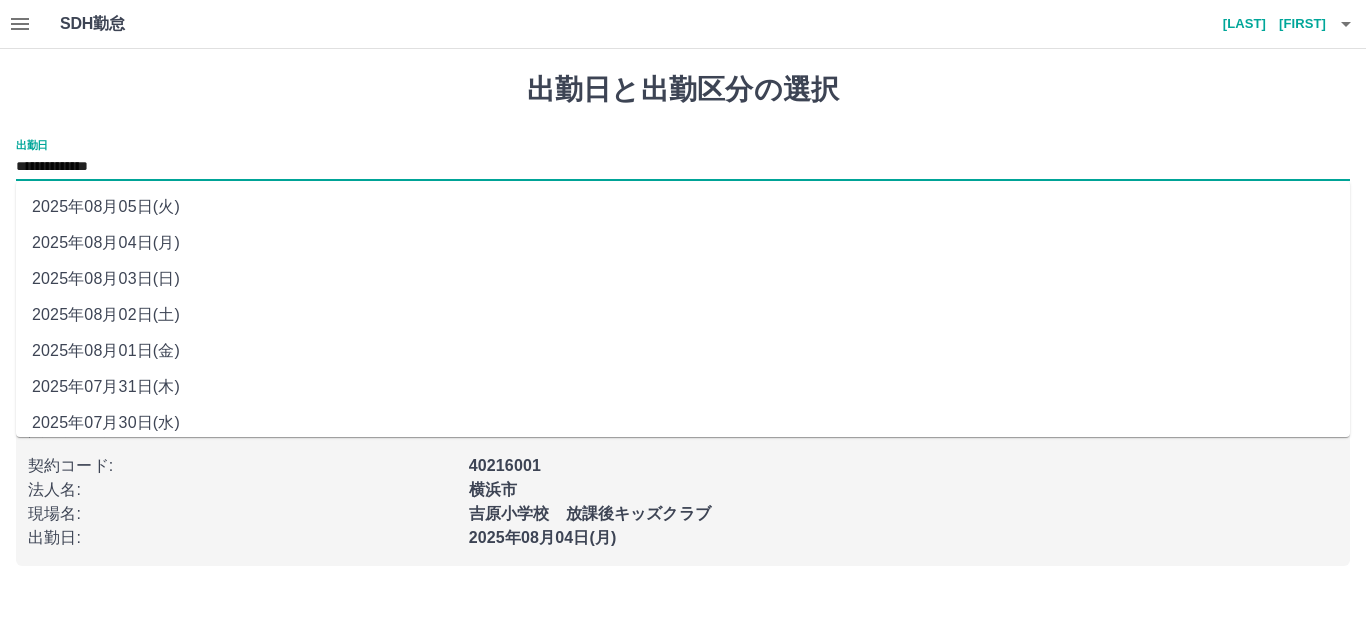 click on "2025年08月03日(日)" at bounding box center (683, 279) 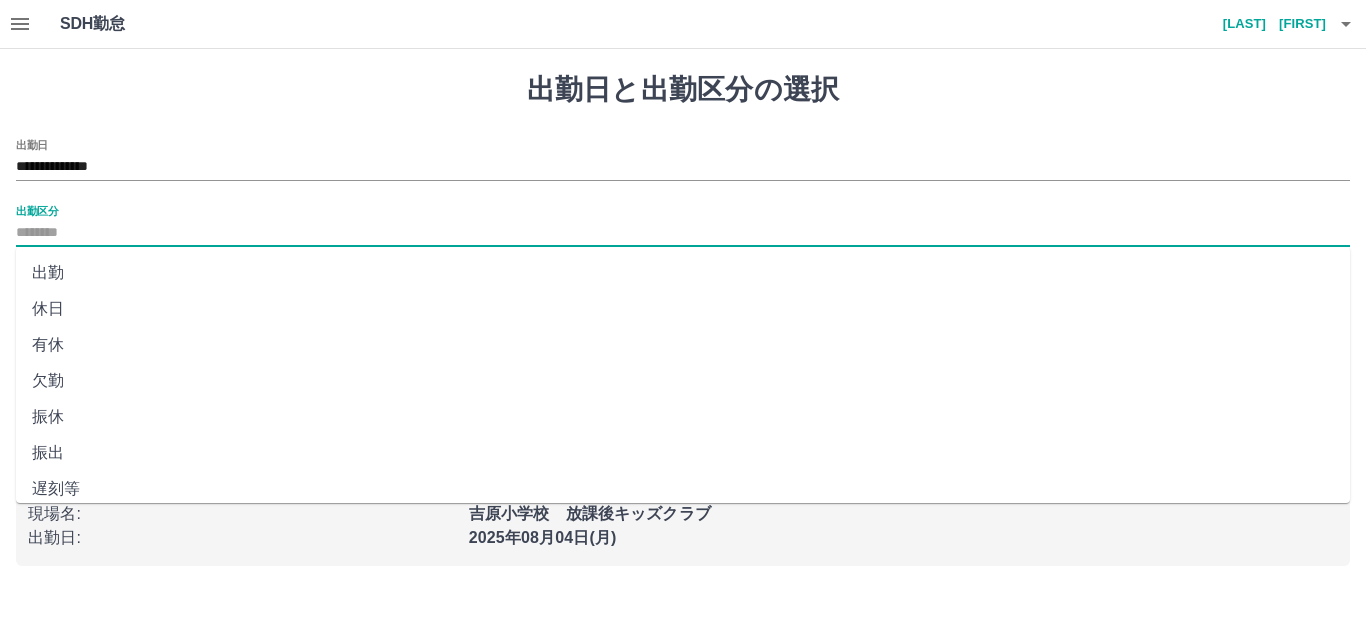 click on "出勤区分" at bounding box center [683, 233] 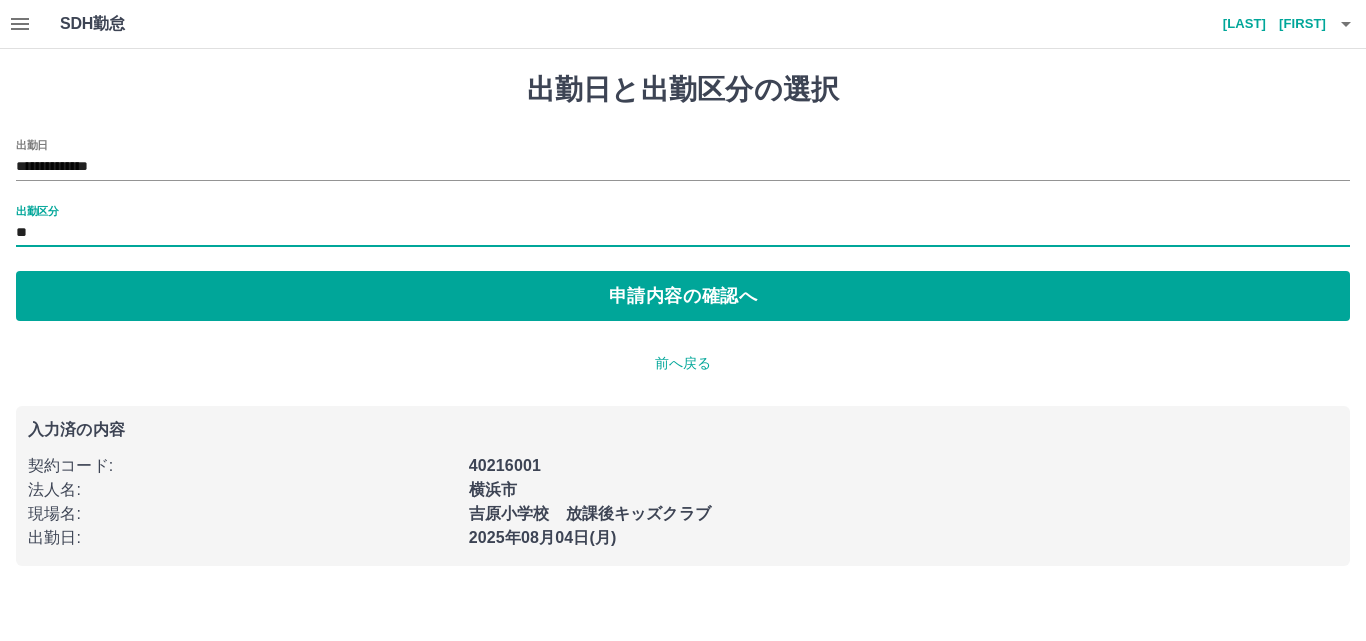 click on "**" at bounding box center [683, 233] 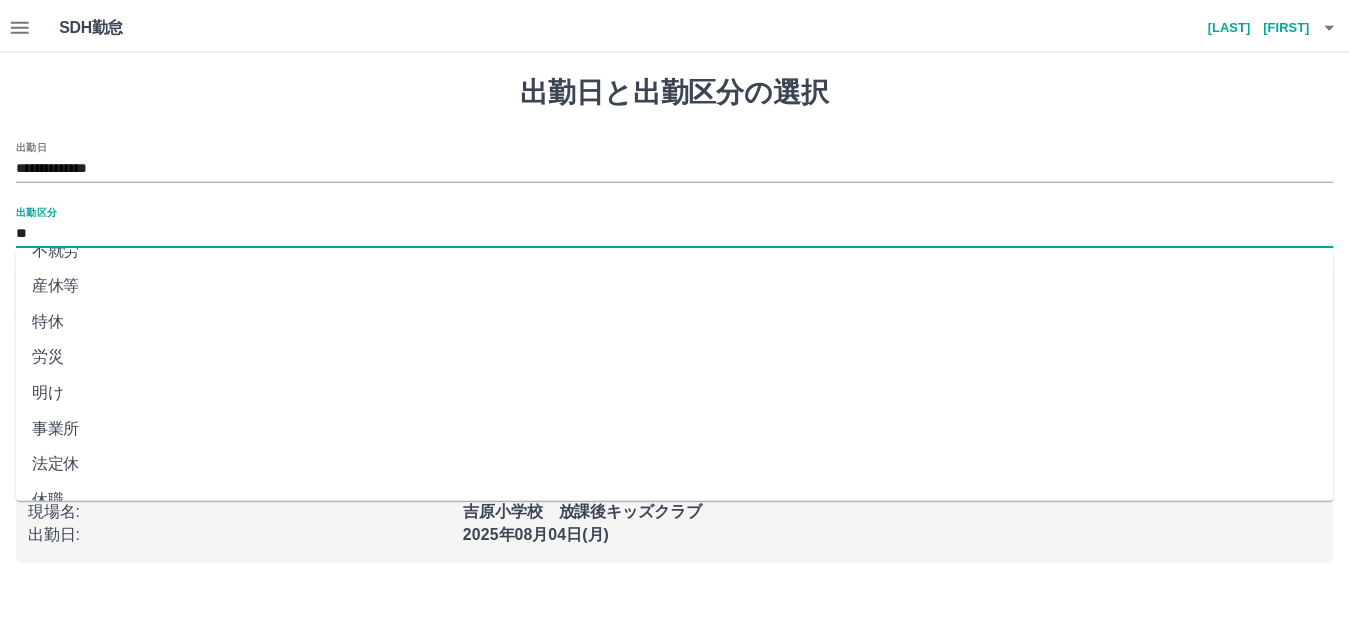 scroll, scrollTop: 408, scrollLeft: 0, axis: vertical 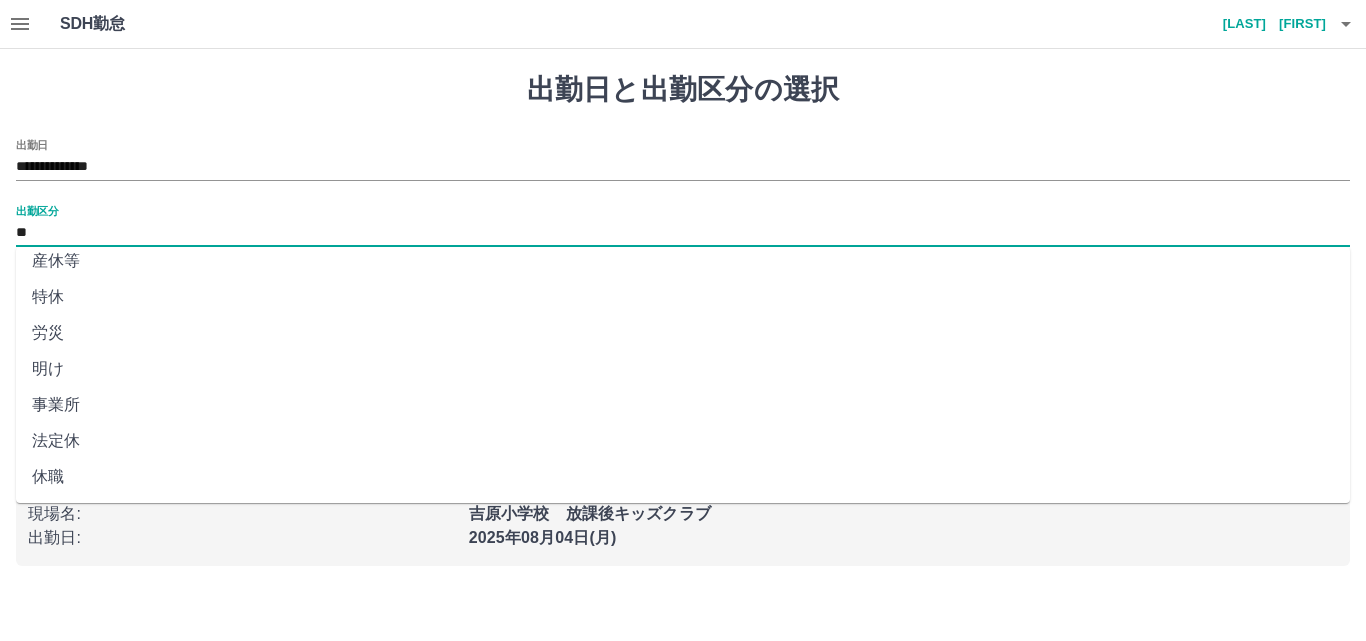 click on "法定休" at bounding box center [683, 441] 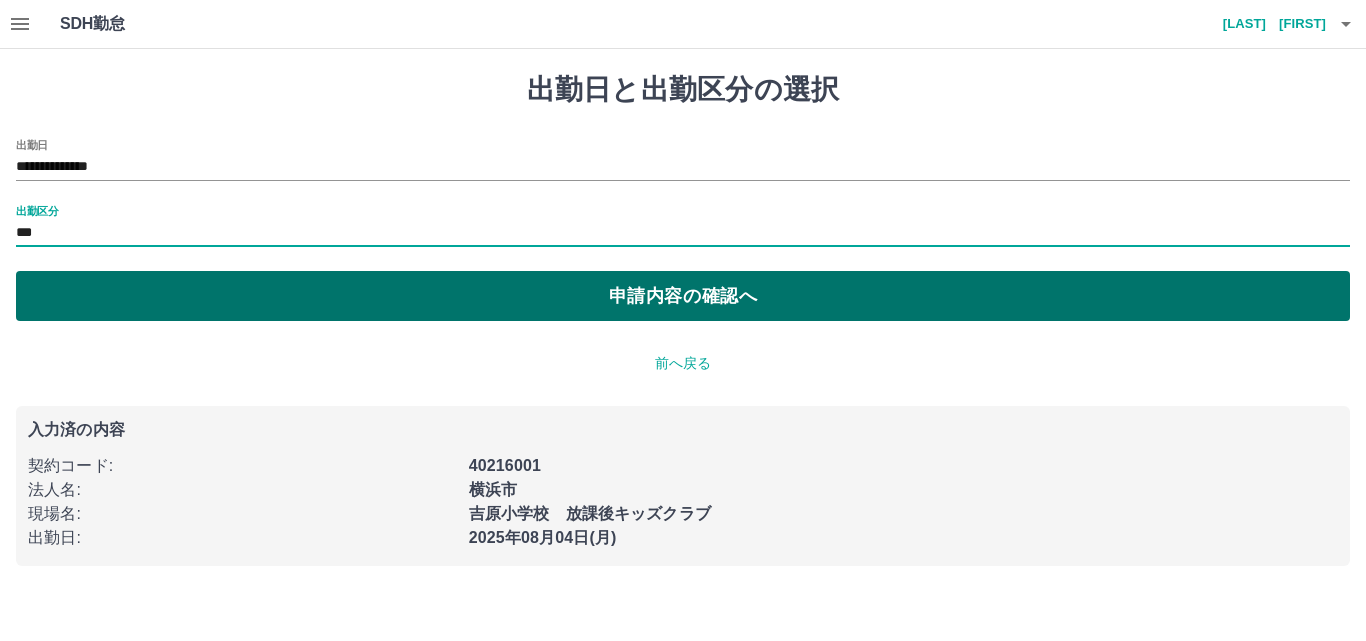 click on "申請内容の確認へ" at bounding box center (683, 296) 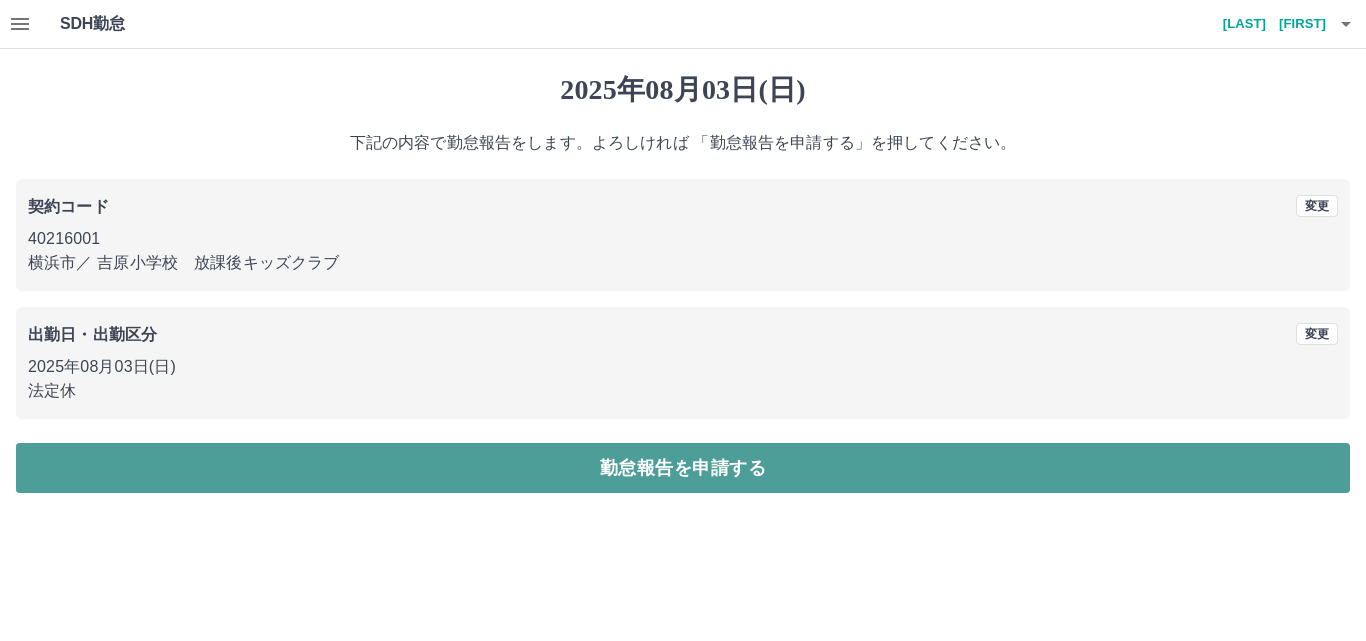 click on "勤怠報告を申請する" at bounding box center [683, 468] 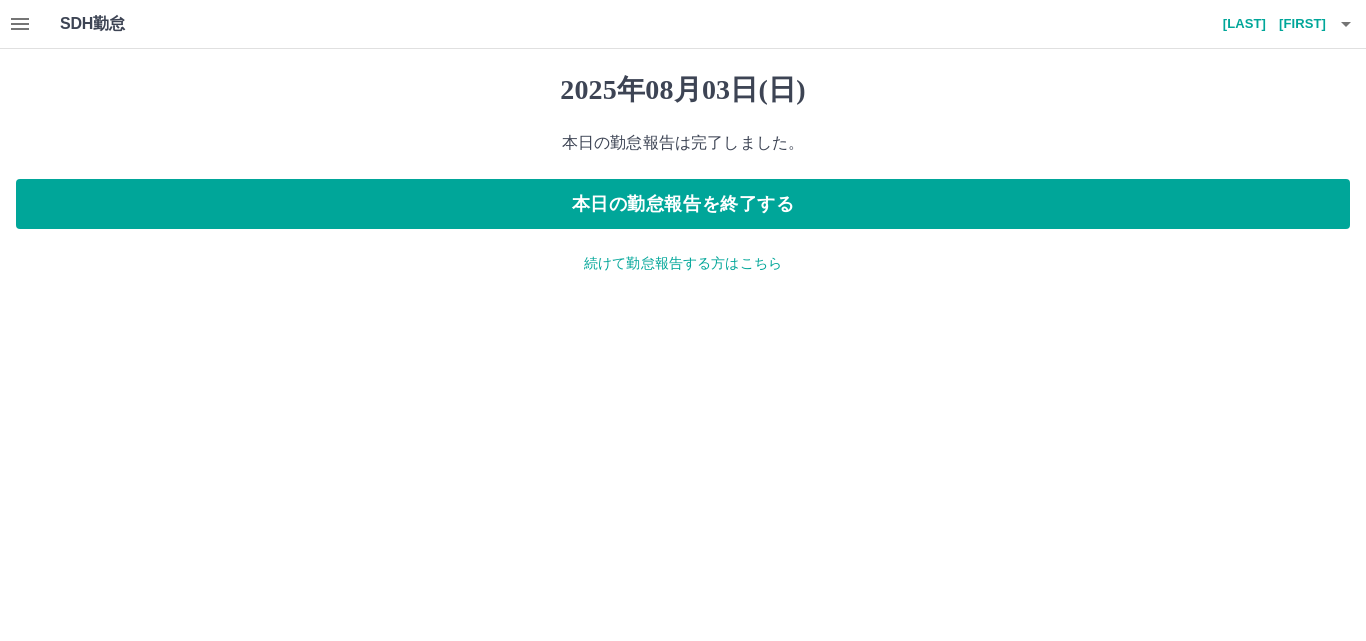 click on "続けて勤怠報告する方はこちら" at bounding box center [683, 263] 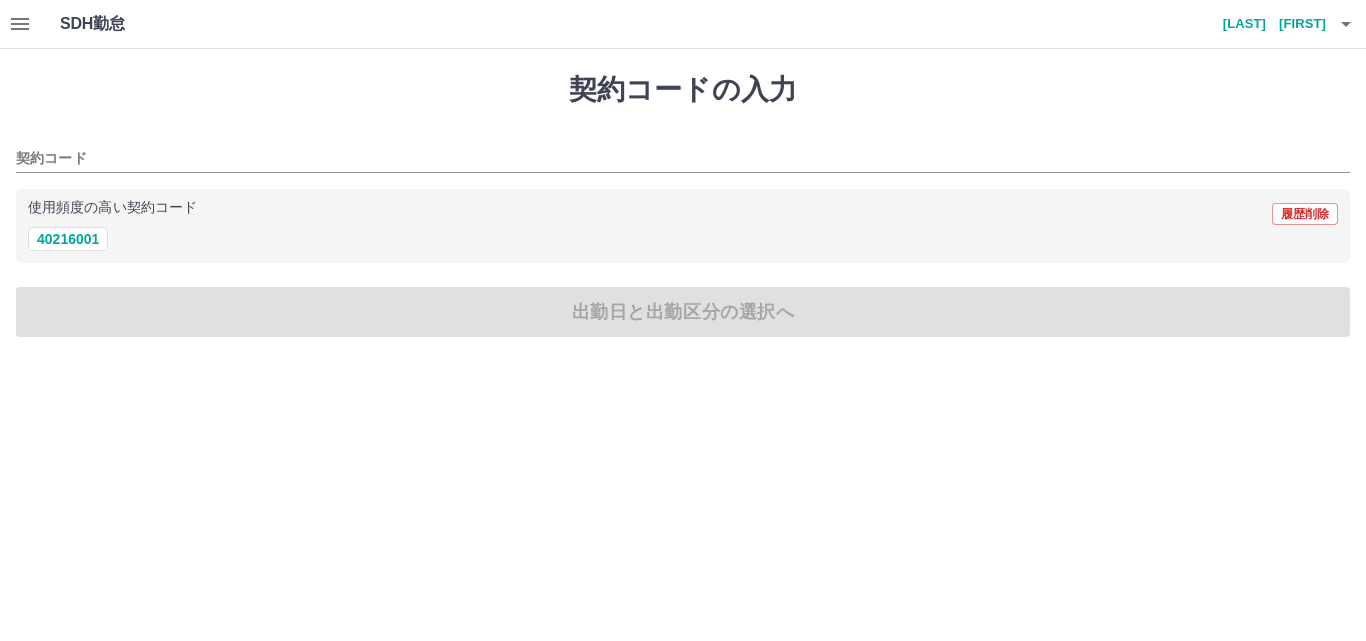 click 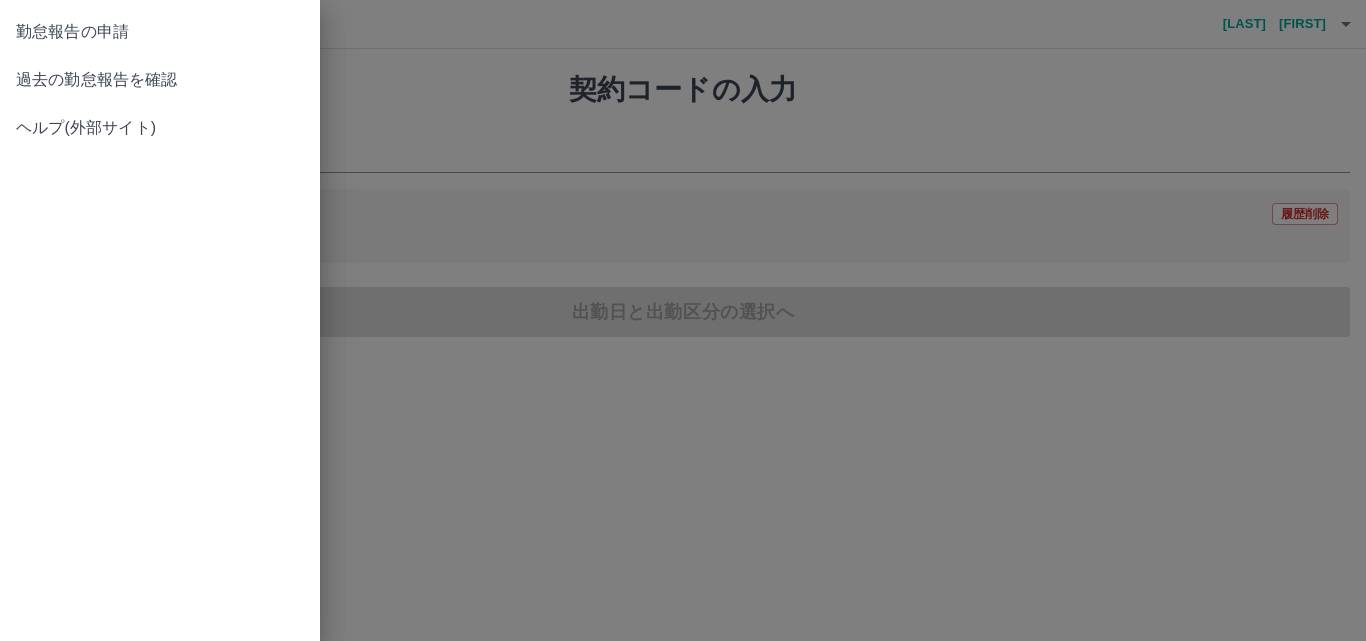 click on "過去の勤怠報告を確認" at bounding box center (160, 80) 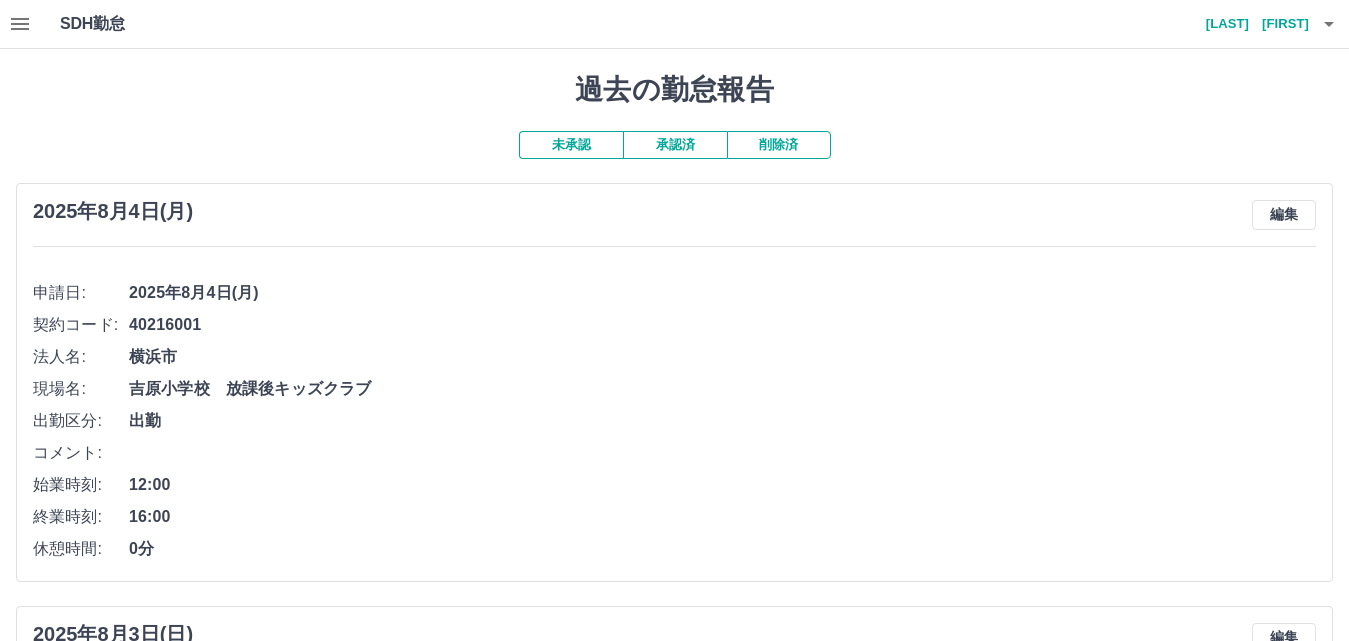 click on "未承認" at bounding box center (571, 145) 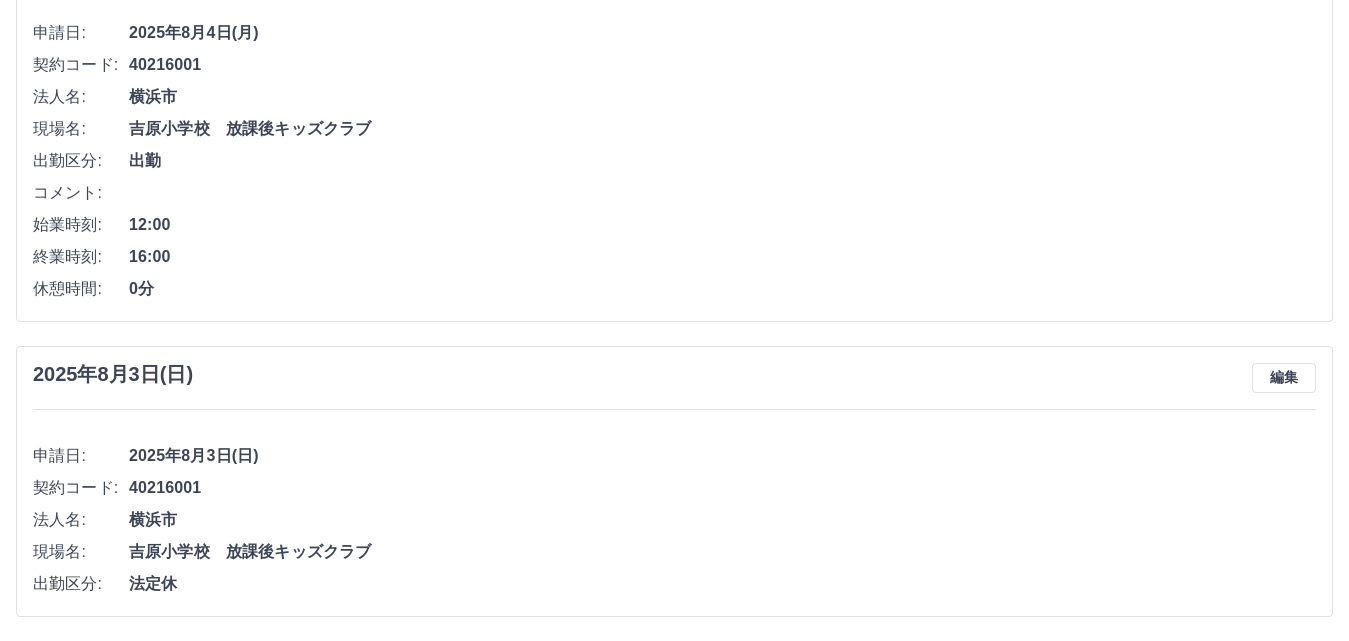 scroll, scrollTop: 0, scrollLeft: 0, axis: both 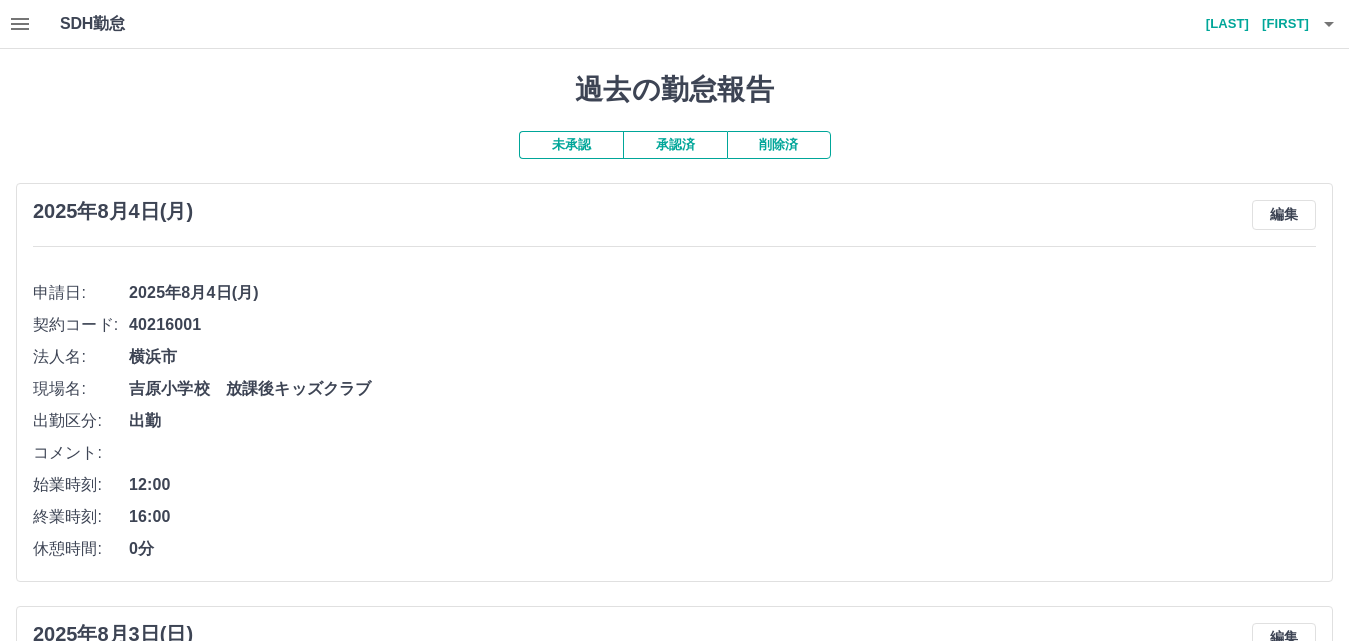 click on "承認済" at bounding box center [675, 145] 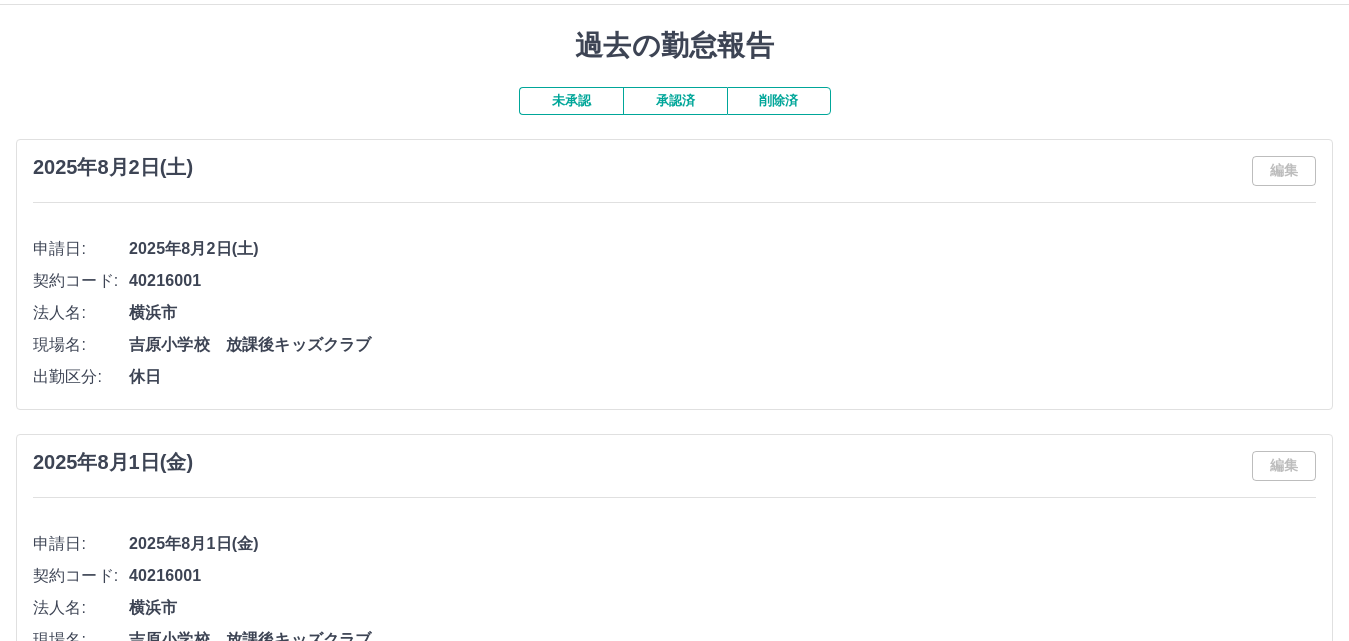 scroll, scrollTop: 0, scrollLeft: 0, axis: both 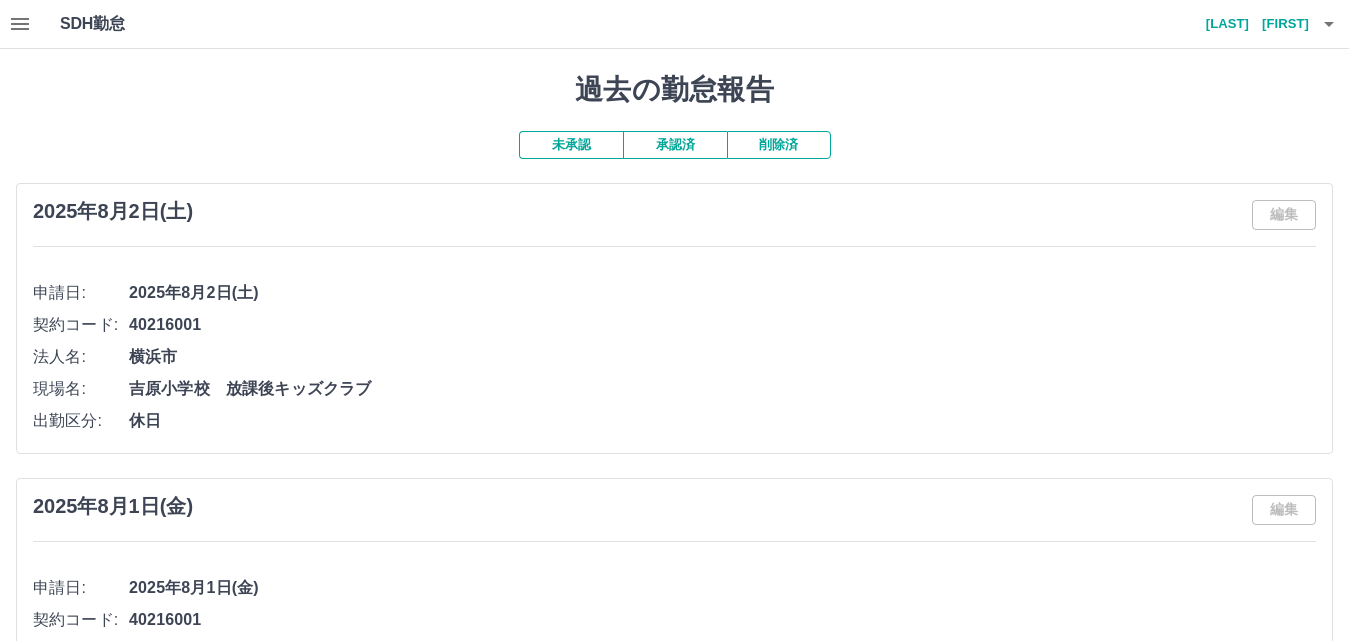 click on "未承認" at bounding box center [571, 145] 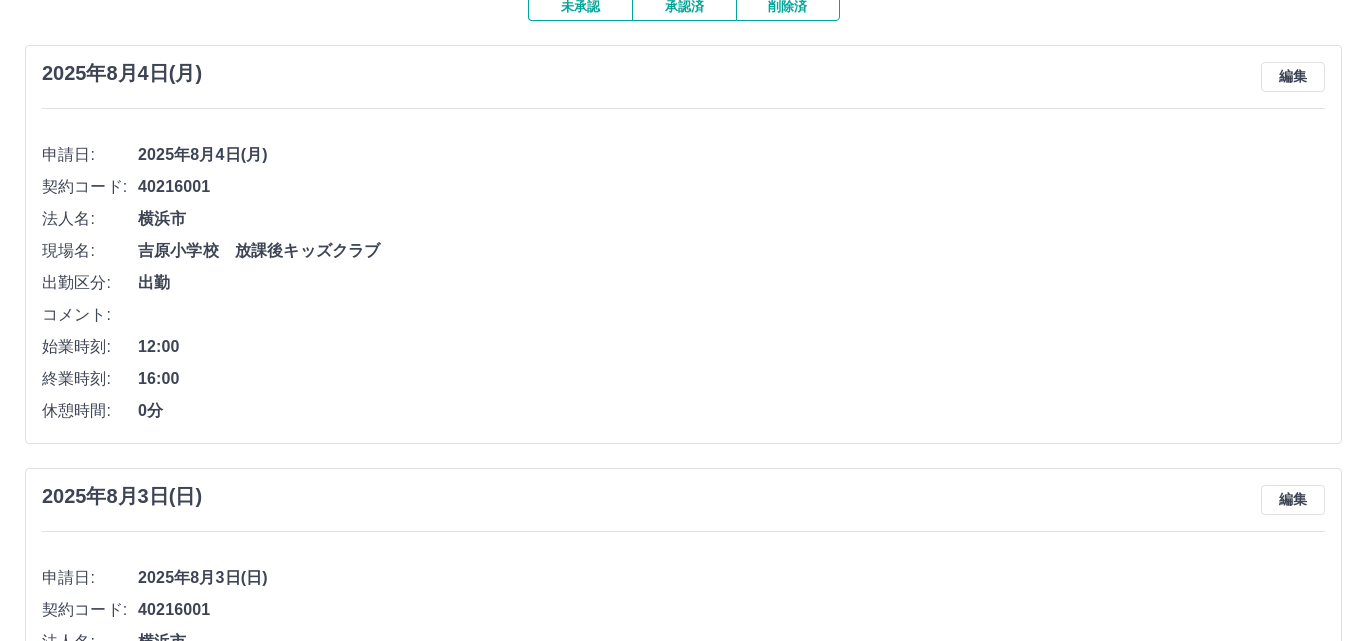 scroll, scrollTop: 0, scrollLeft: 0, axis: both 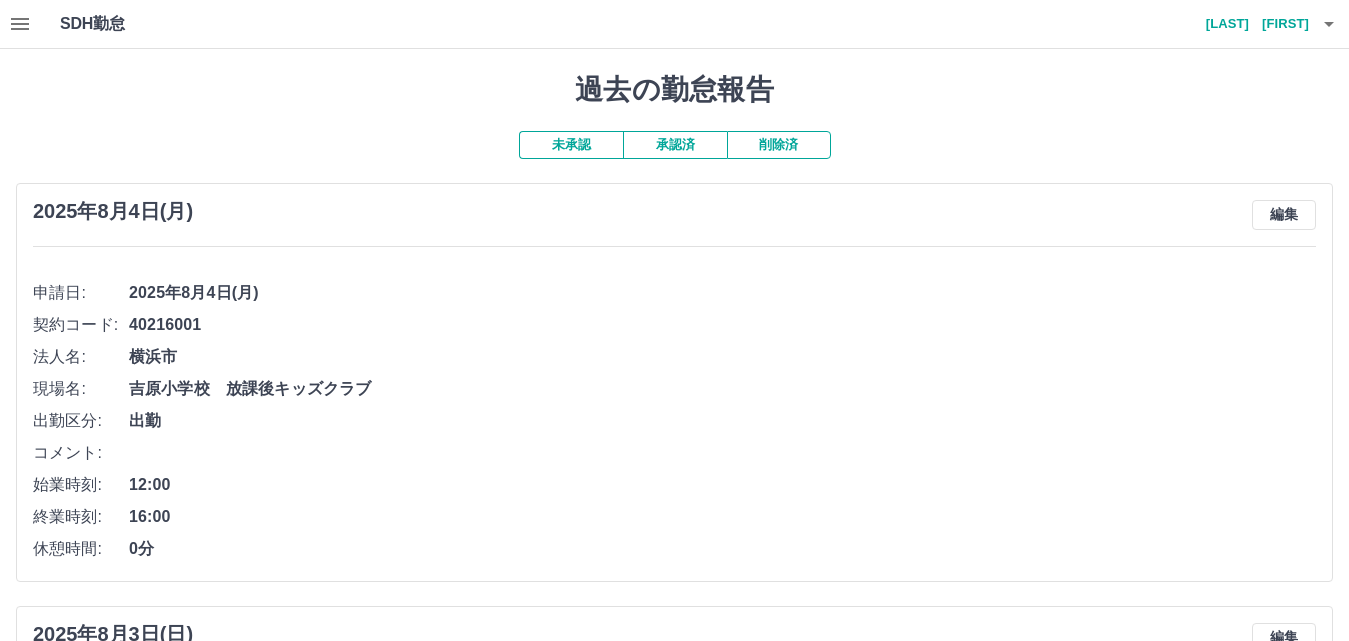 click on "鈴木　恭子" at bounding box center [1249, 24] 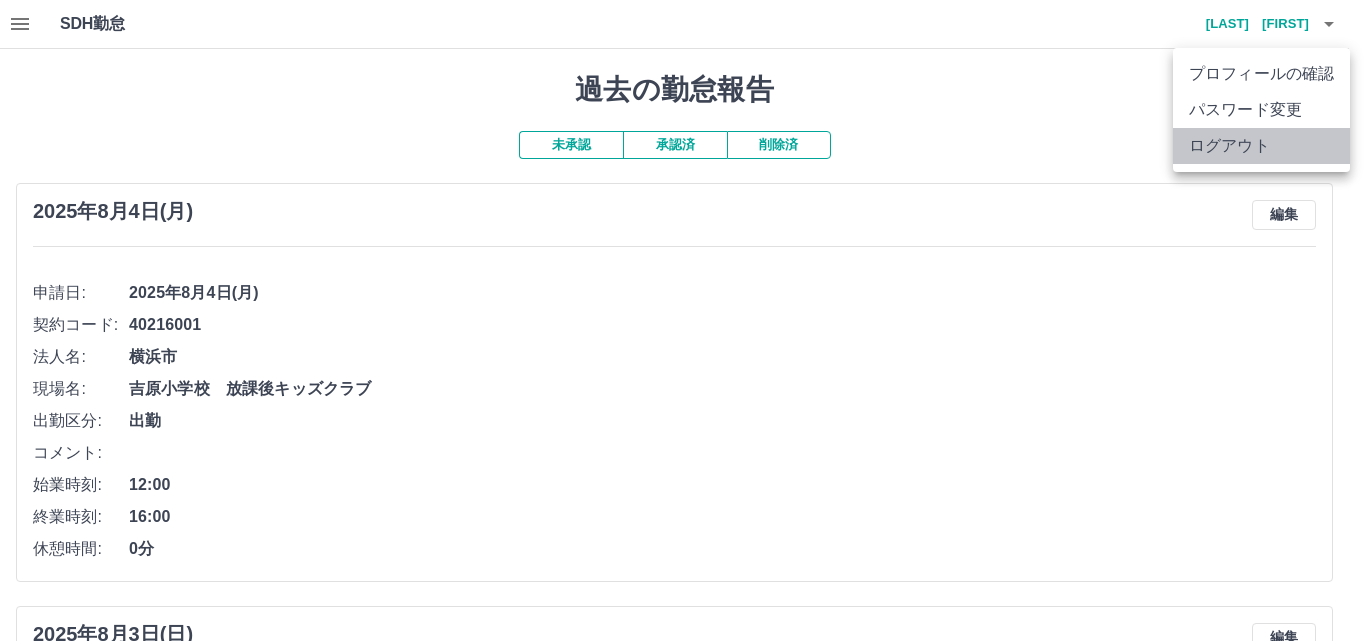 click on "ログアウト" at bounding box center [1261, 146] 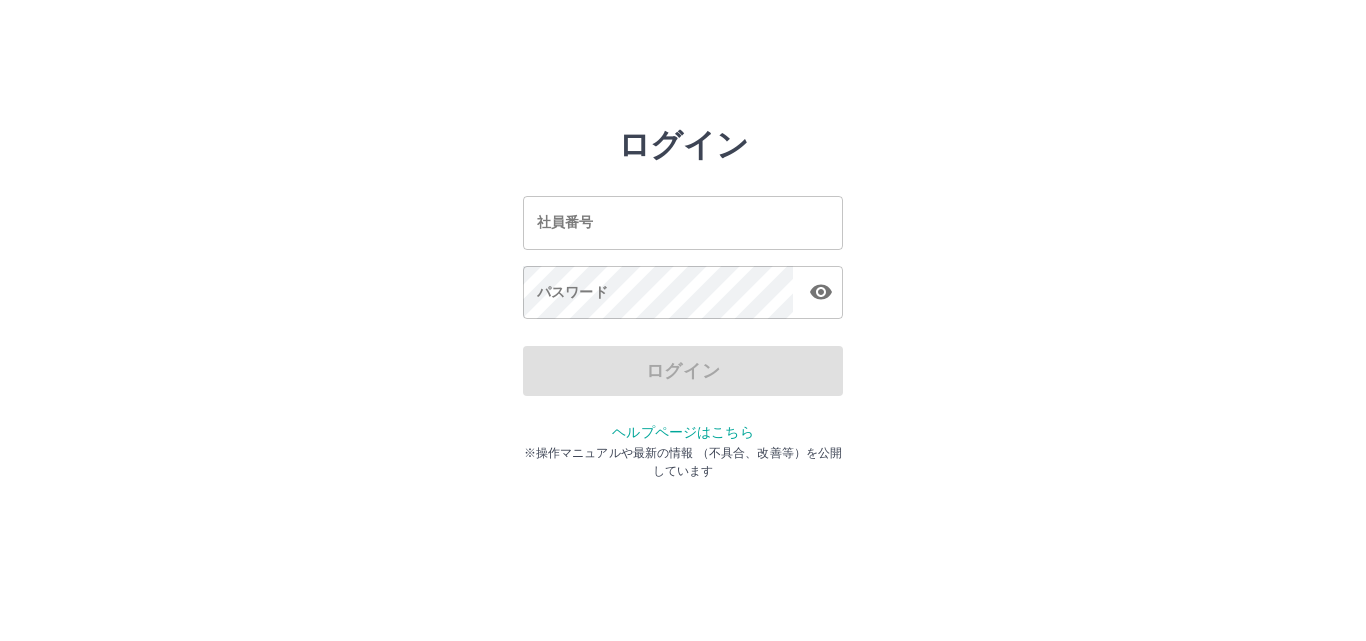 scroll, scrollTop: 0, scrollLeft: 0, axis: both 